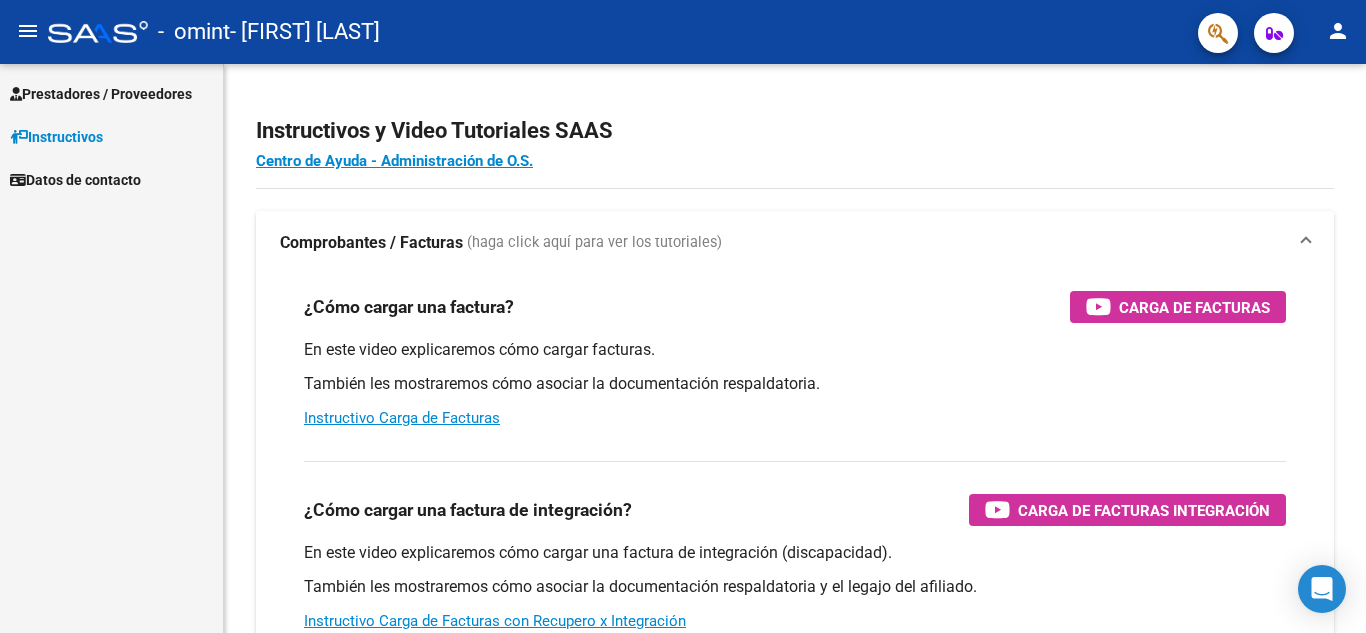 scroll, scrollTop: 0, scrollLeft: 0, axis: both 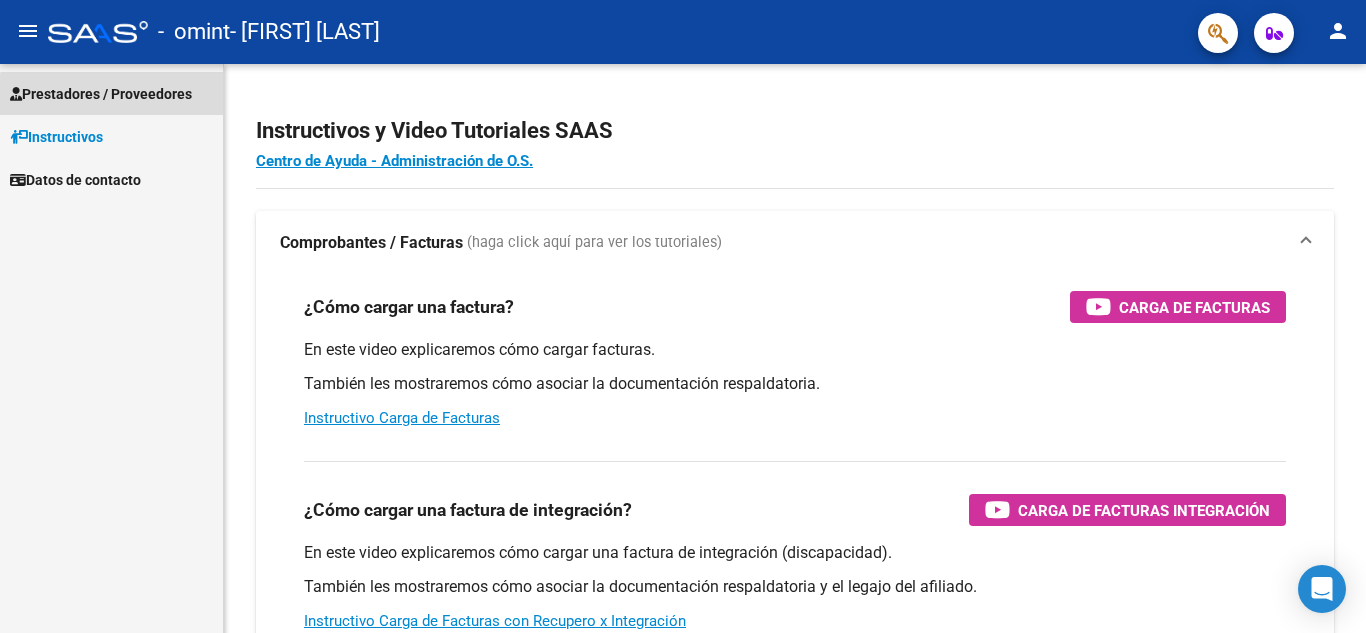 click on "Prestadores / Proveedores" at bounding box center (101, 94) 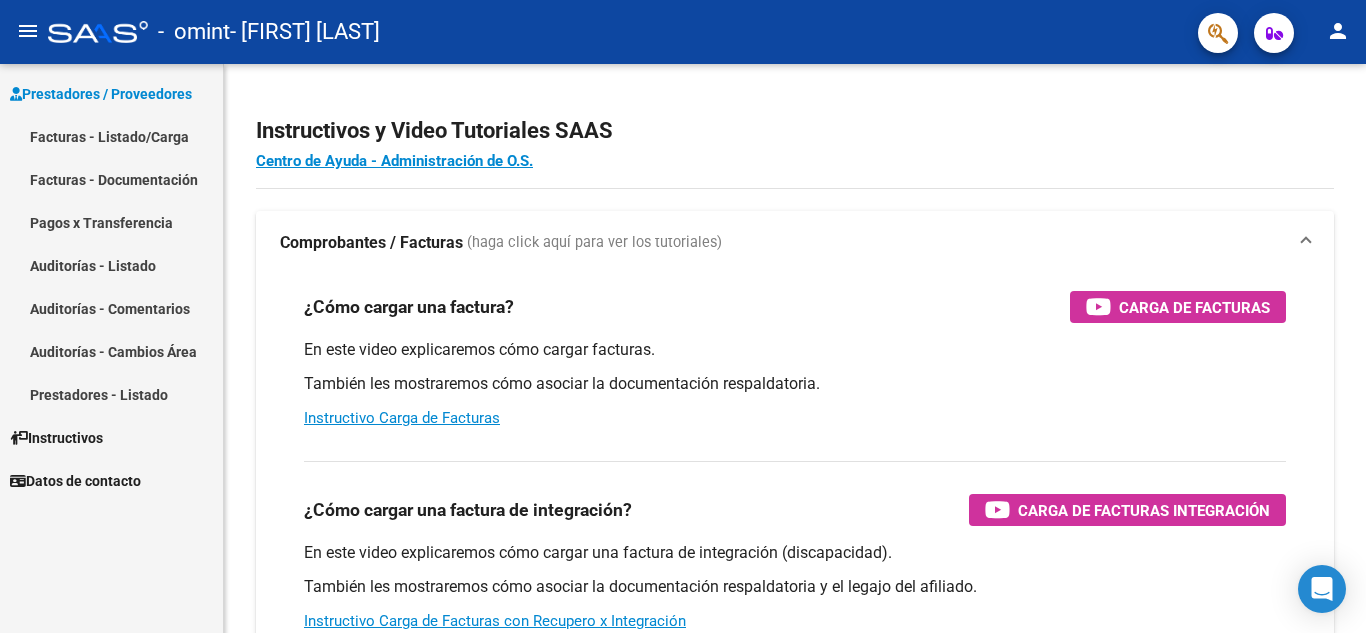 click on "Facturas - Listado/Carga" at bounding box center (111, 136) 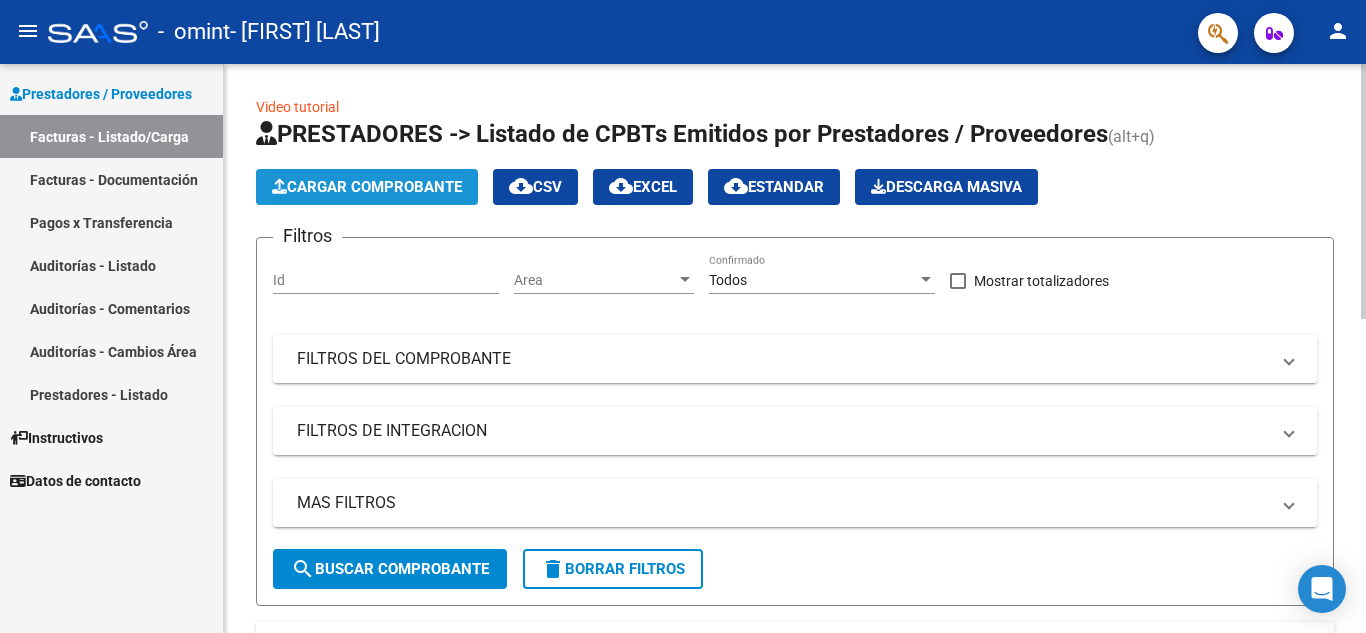click on "Cargar Comprobante" 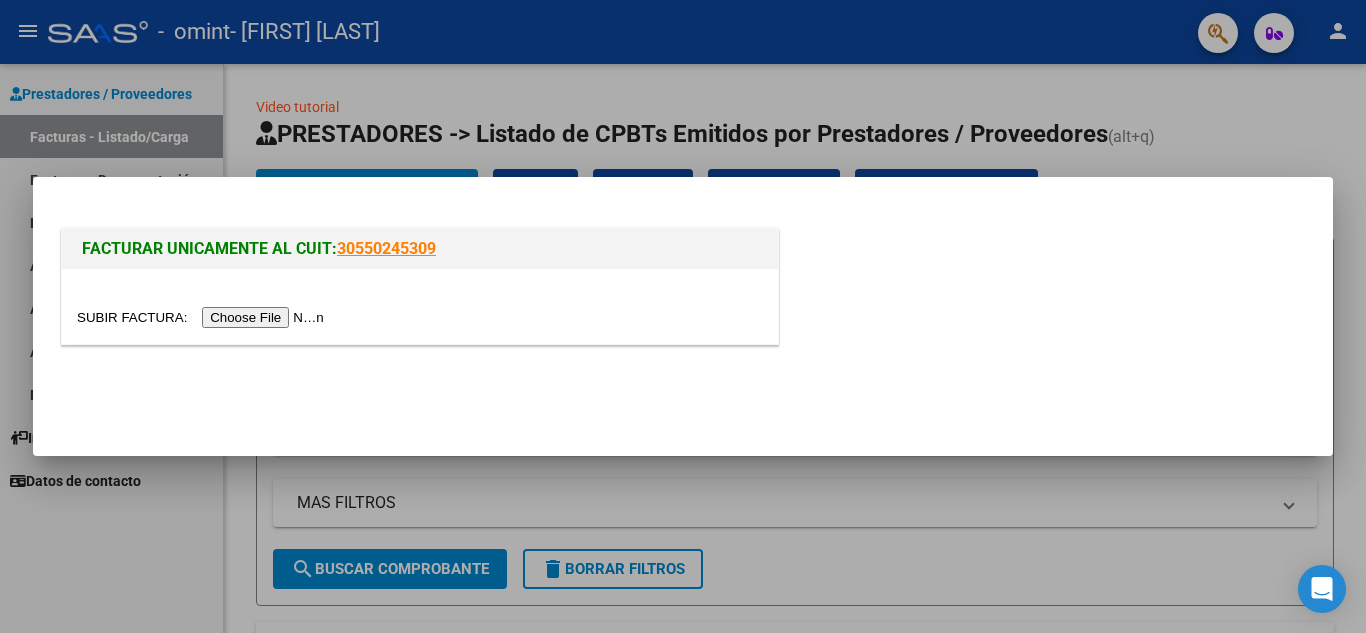 click at bounding box center [203, 317] 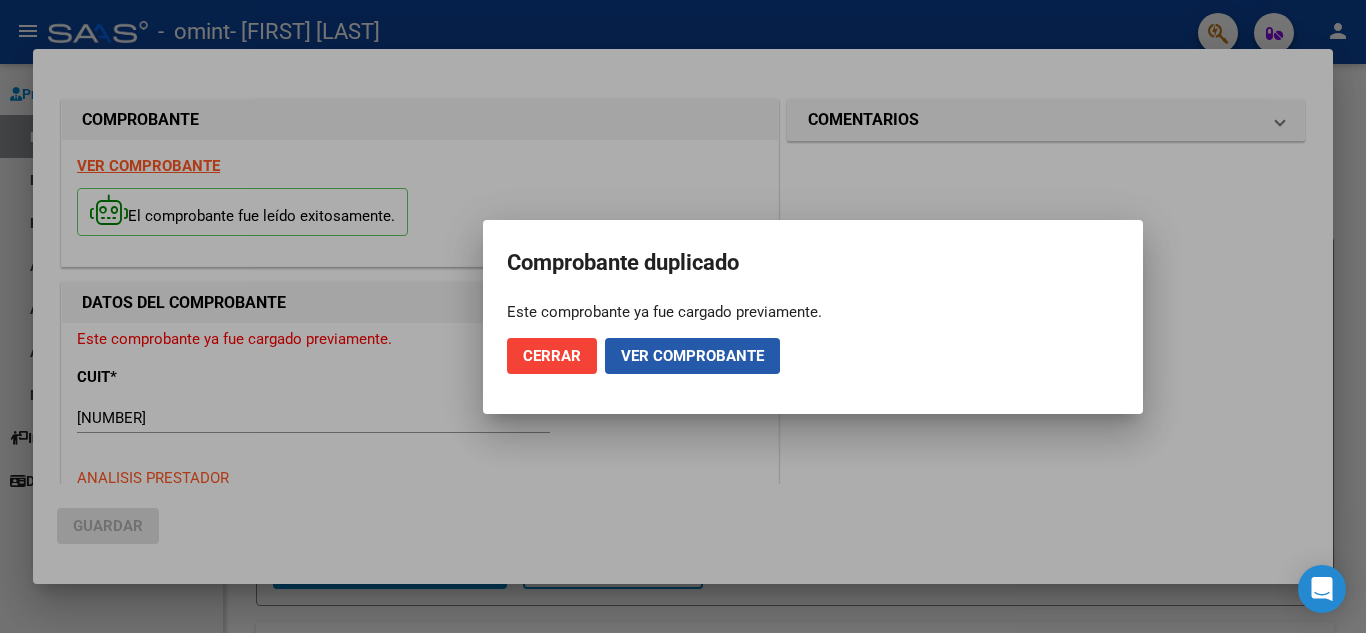 click on "Ver comprobante" 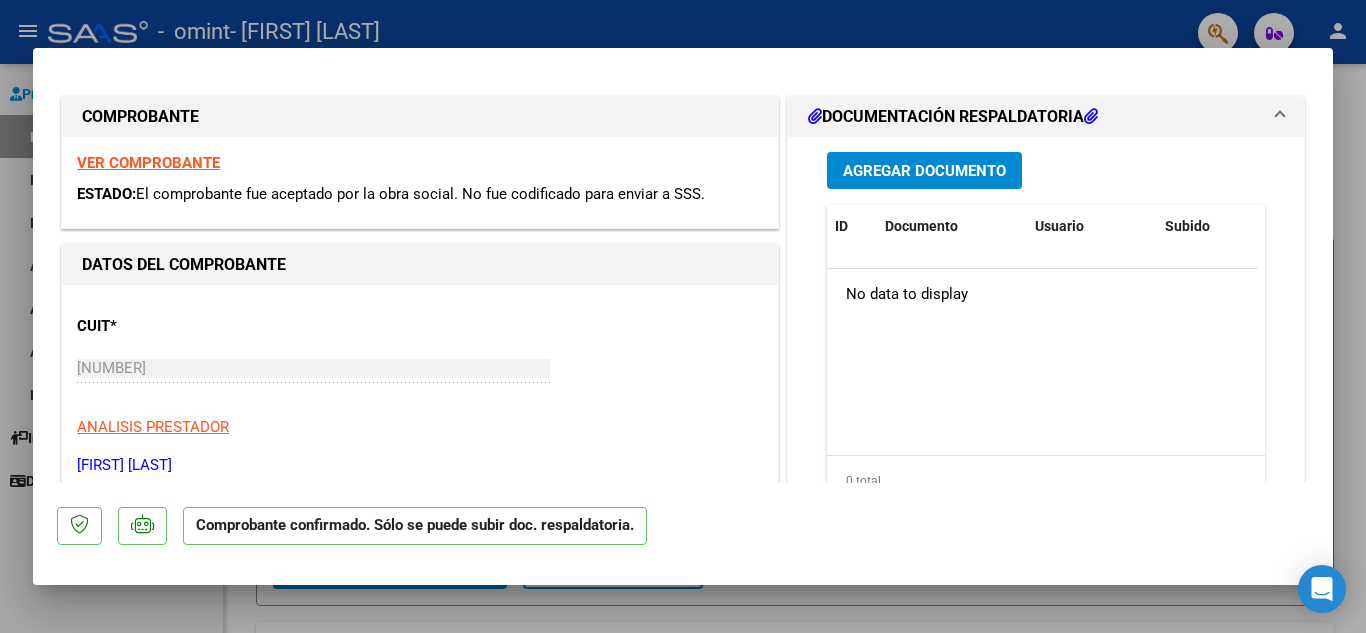 scroll, scrollTop: 0, scrollLeft: 0, axis: both 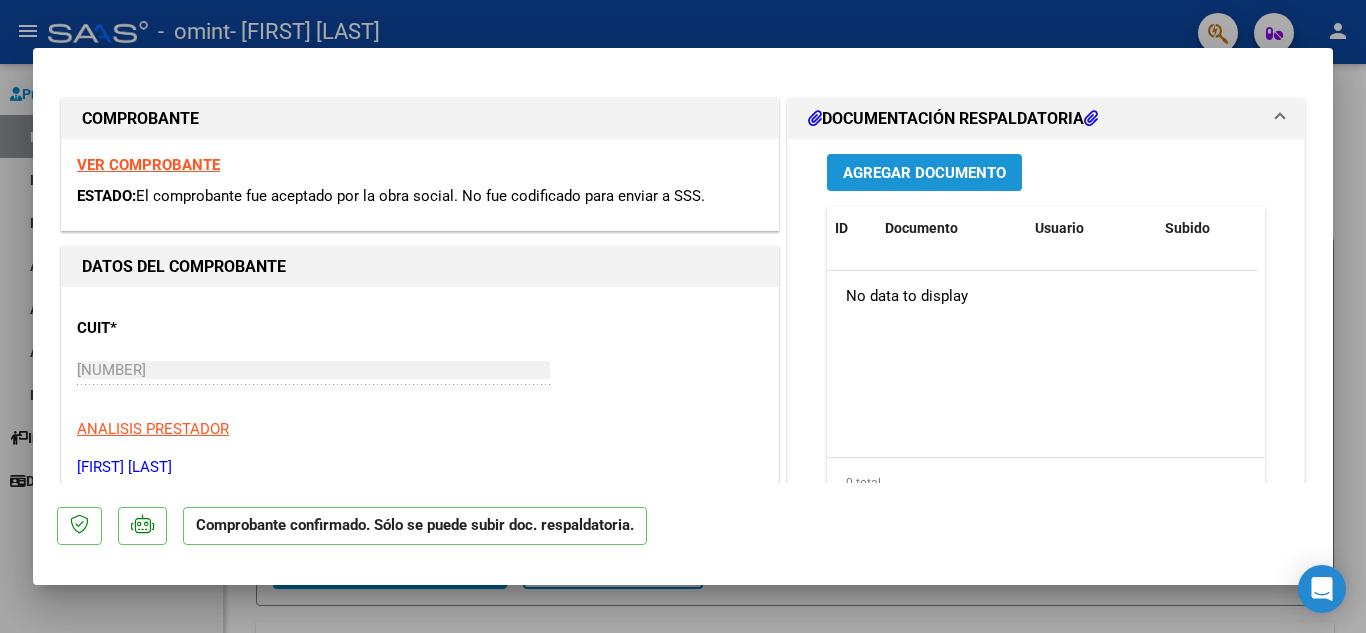 click on "Agregar Documento" at bounding box center [924, 173] 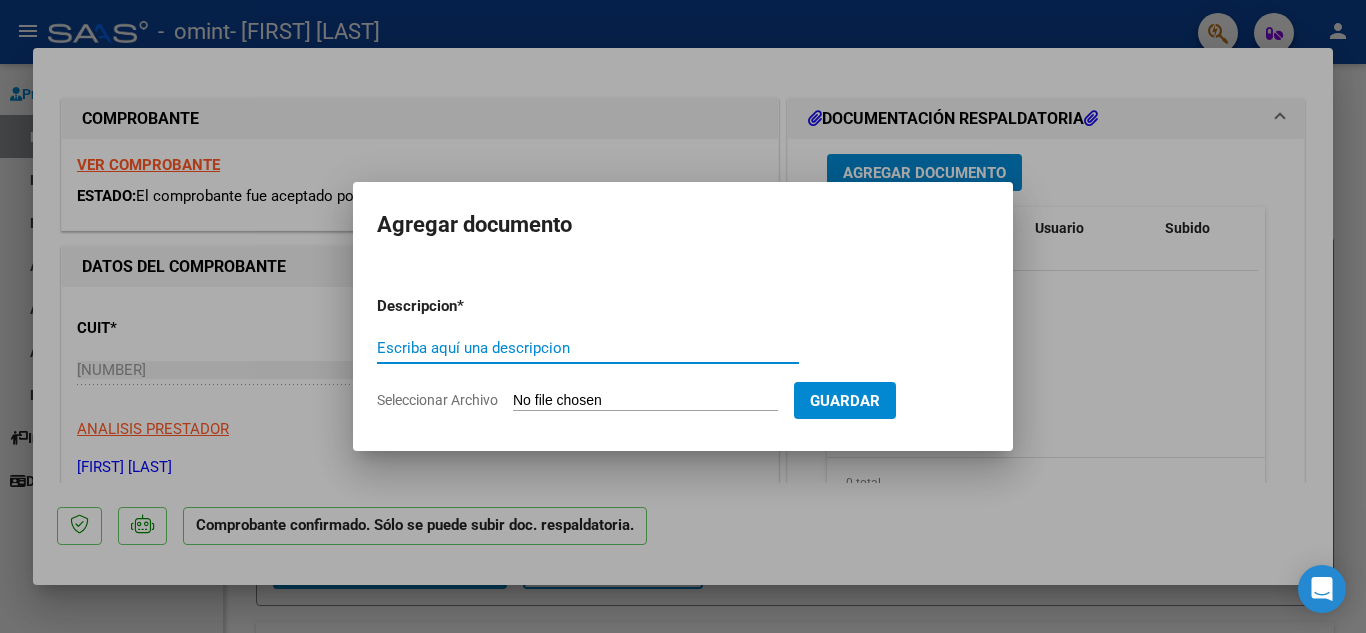 click on "Escriba aquí una descripcion" at bounding box center (588, 348) 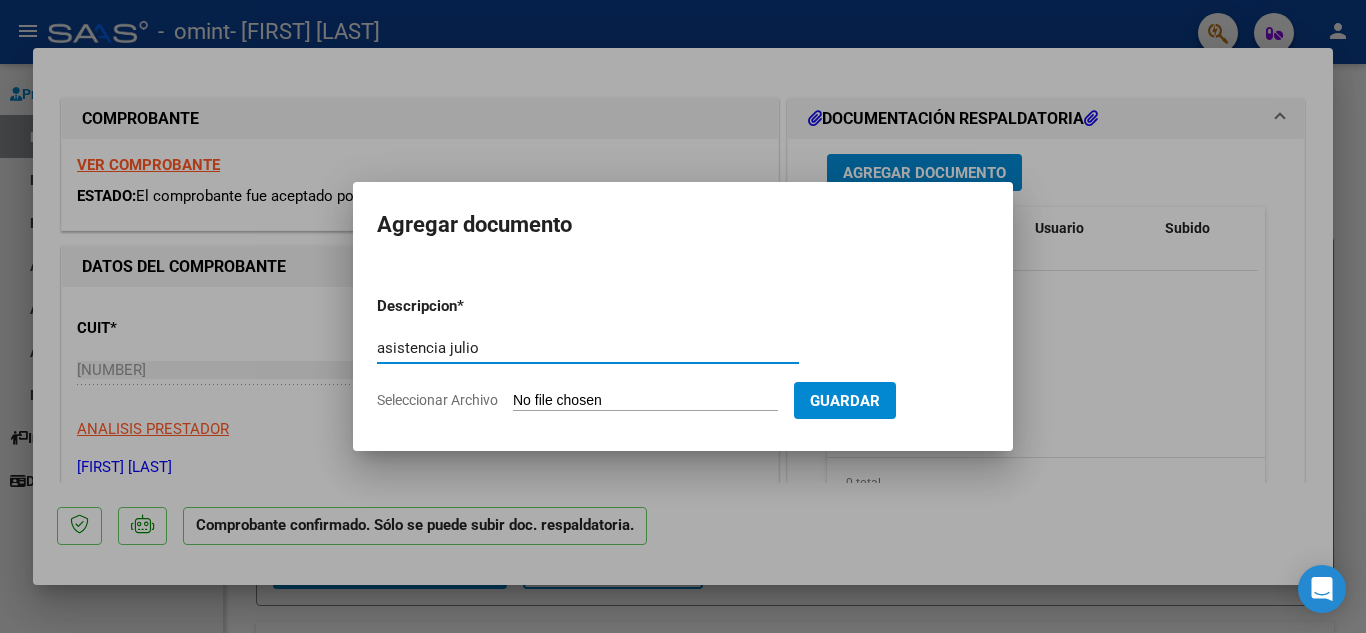 type on "asistencia julio" 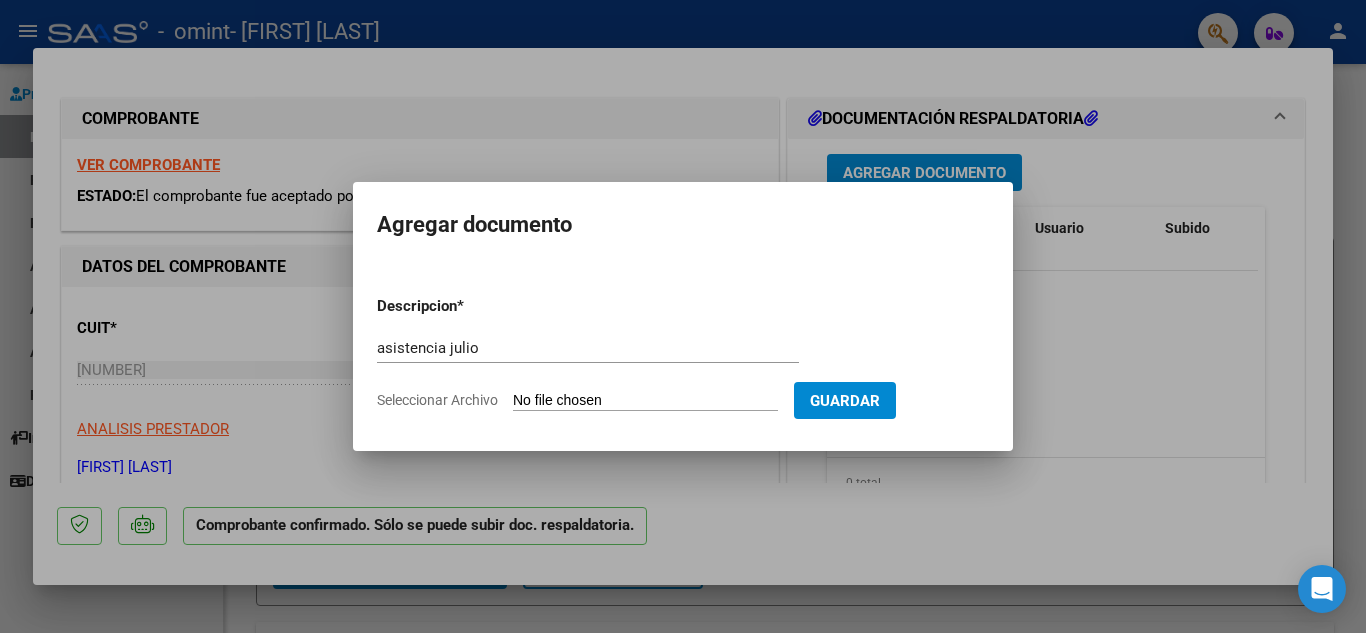 type on "C:\fakepath\7 asistencia.jpeg" 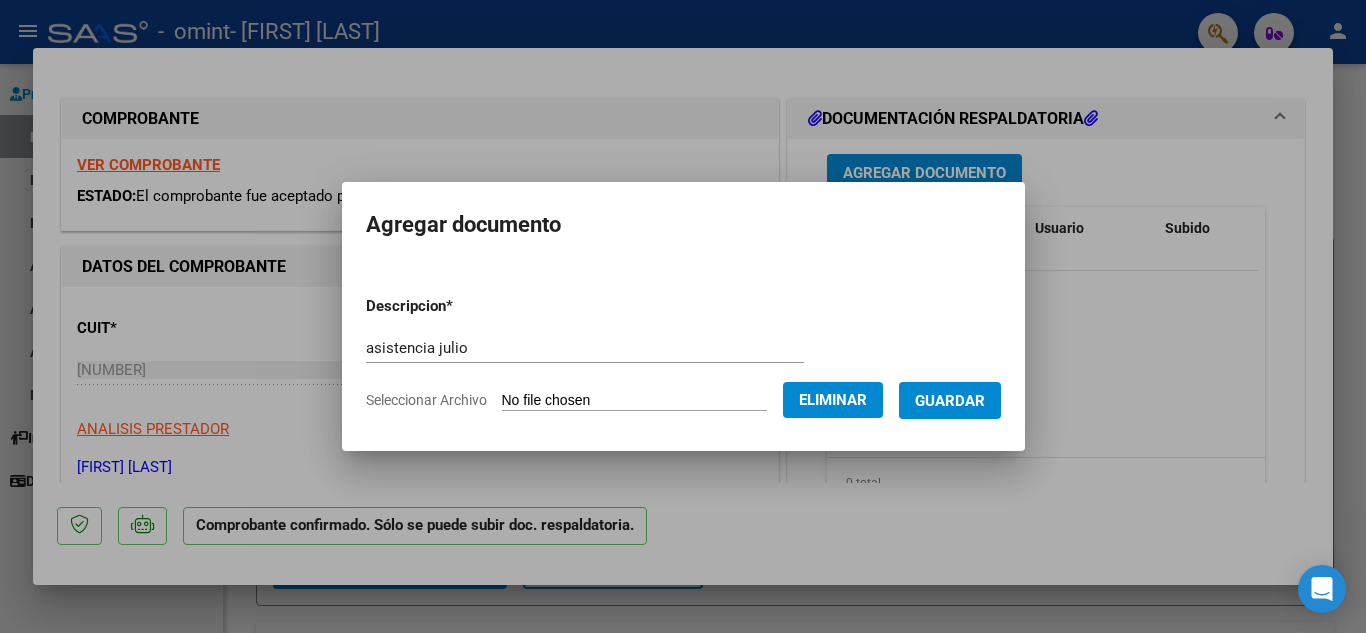 click on "Guardar" at bounding box center (950, 401) 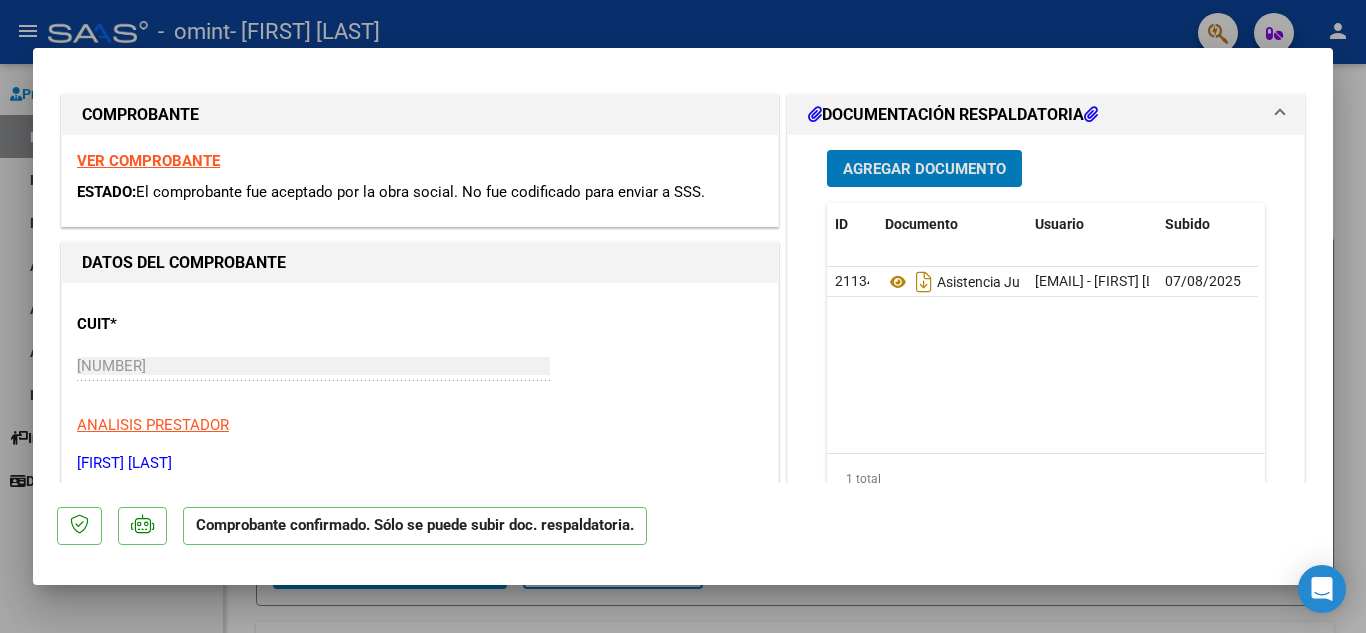 scroll, scrollTop: 0, scrollLeft: 0, axis: both 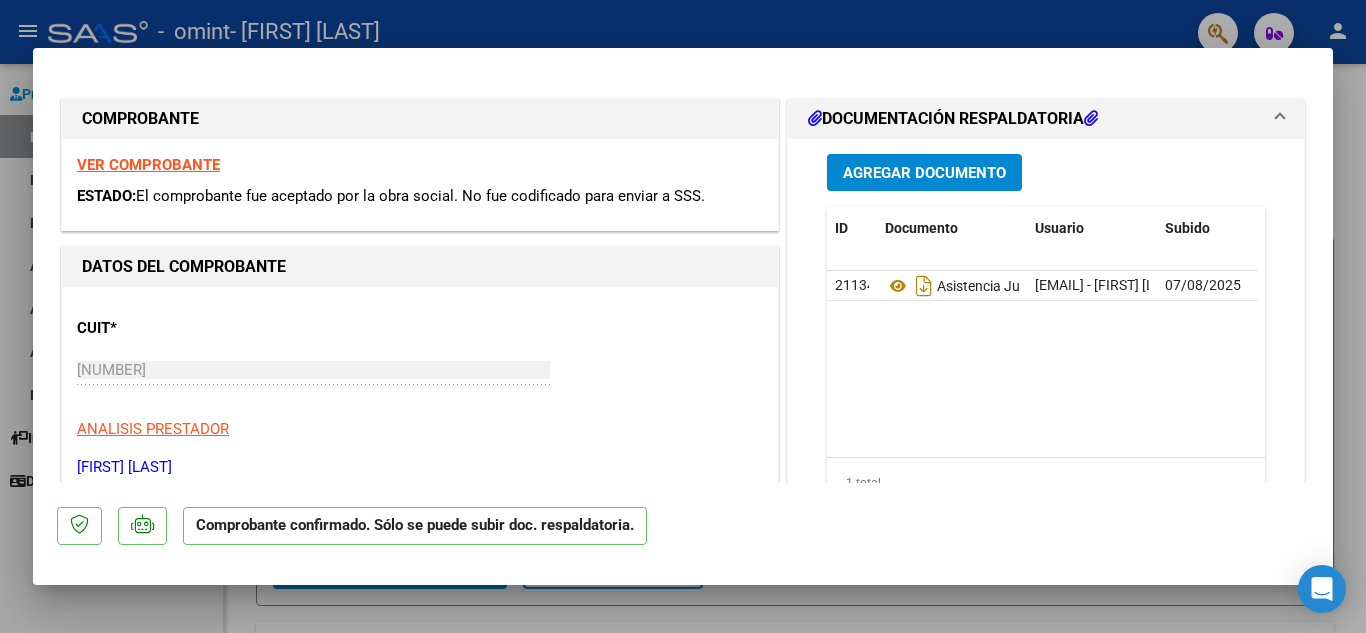 click at bounding box center (683, 316) 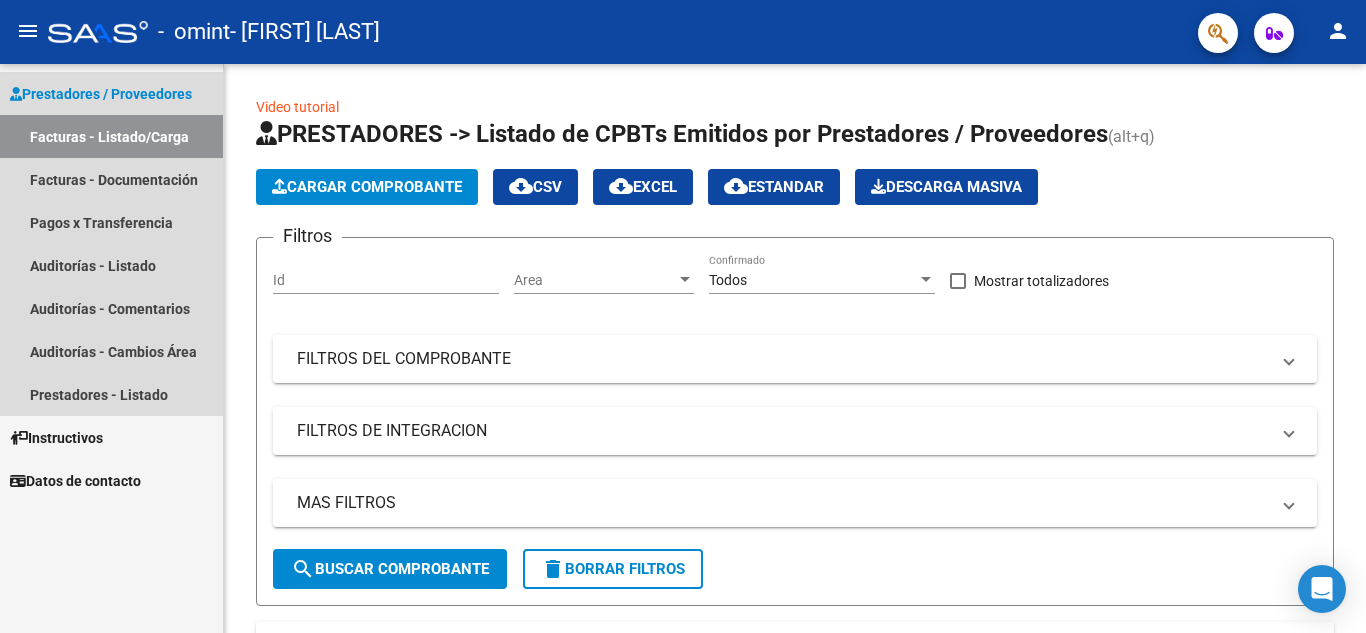 click on "Facturas - Listado/Carga" at bounding box center (111, 136) 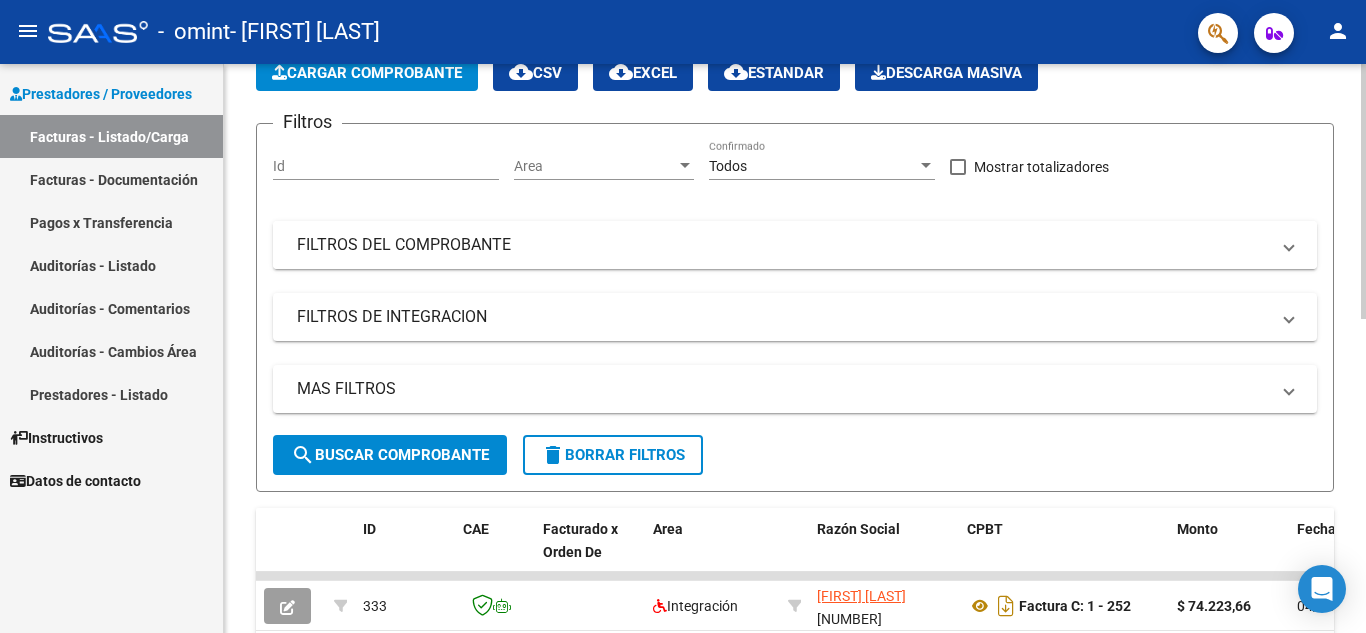 scroll, scrollTop: 300, scrollLeft: 0, axis: vertical 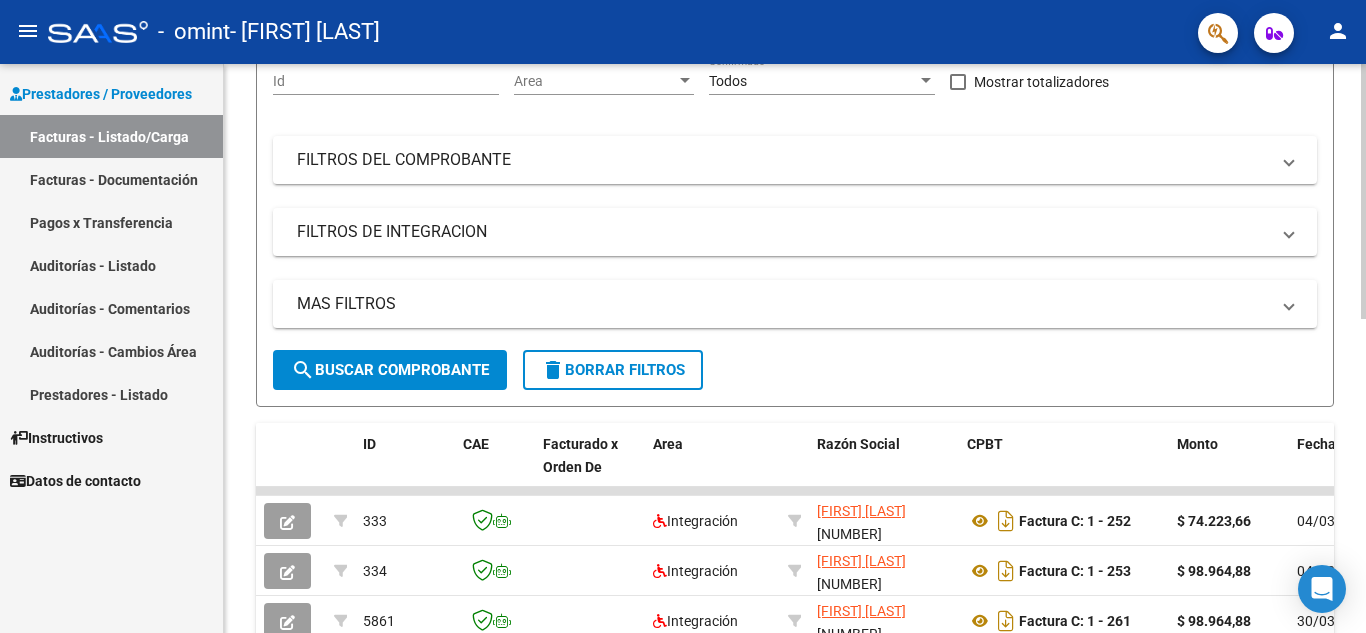 click on "search  Buscar Comprobante" 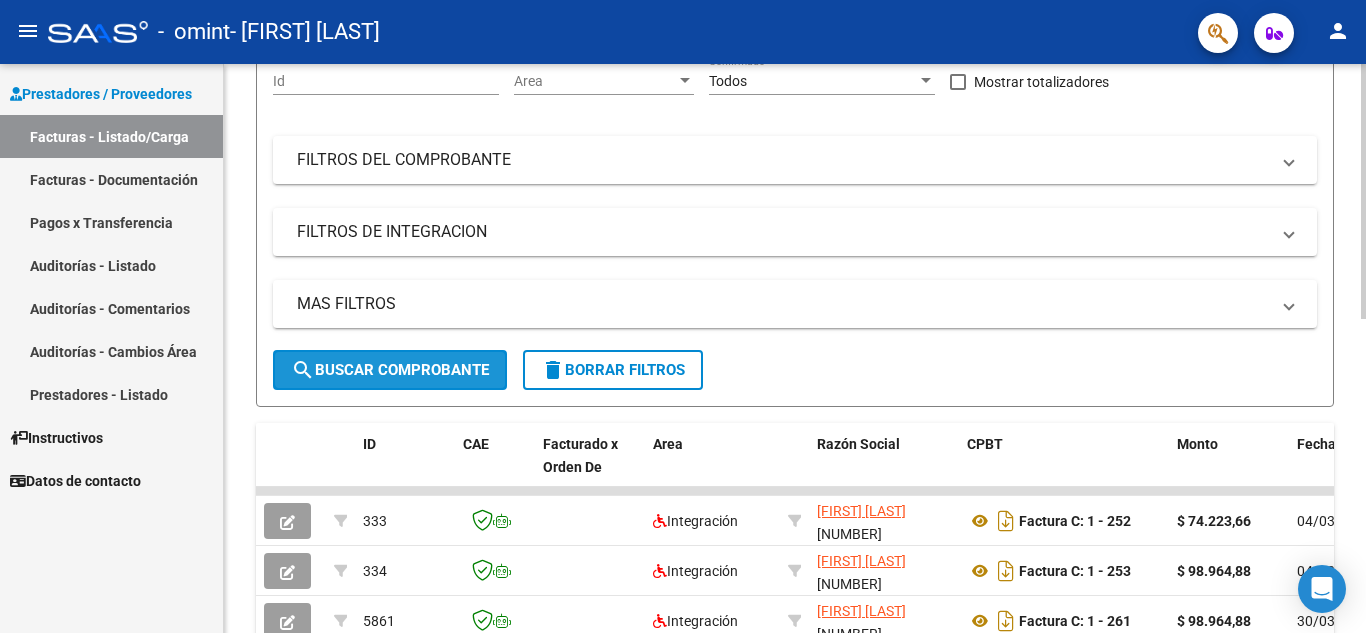 click on "search  Buscar Comprobante" 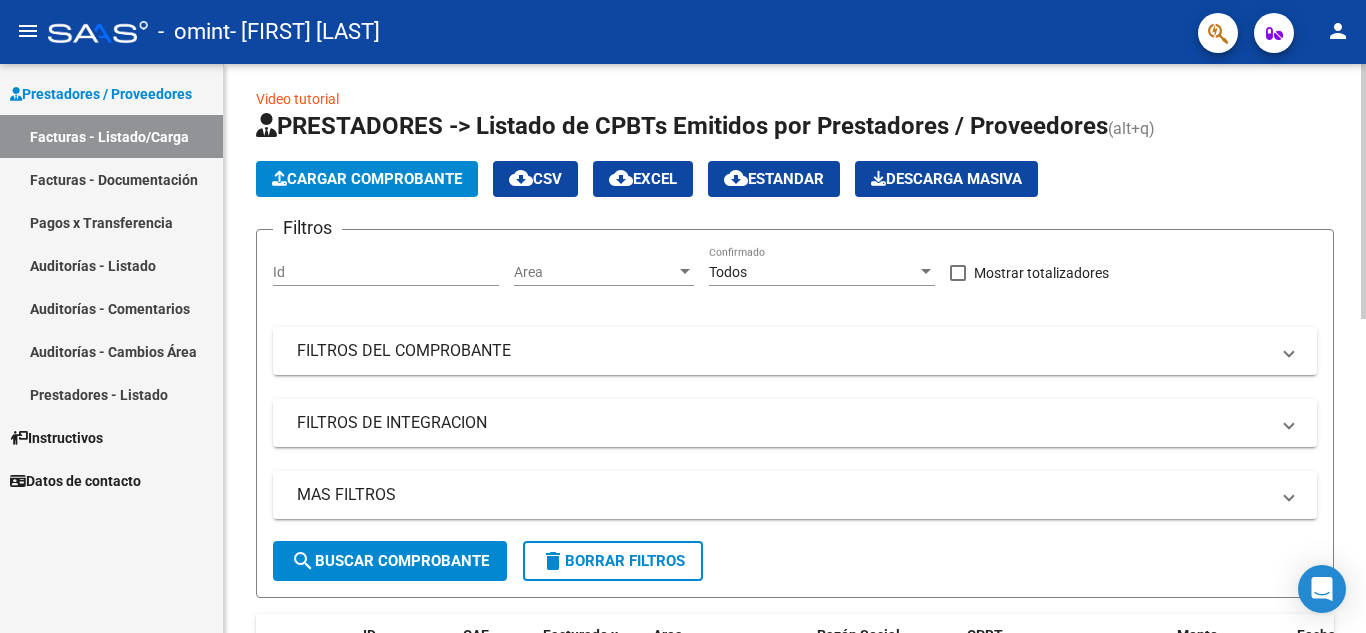 scroll, scrollTop: 0, scrollLeft: 0, axis: both 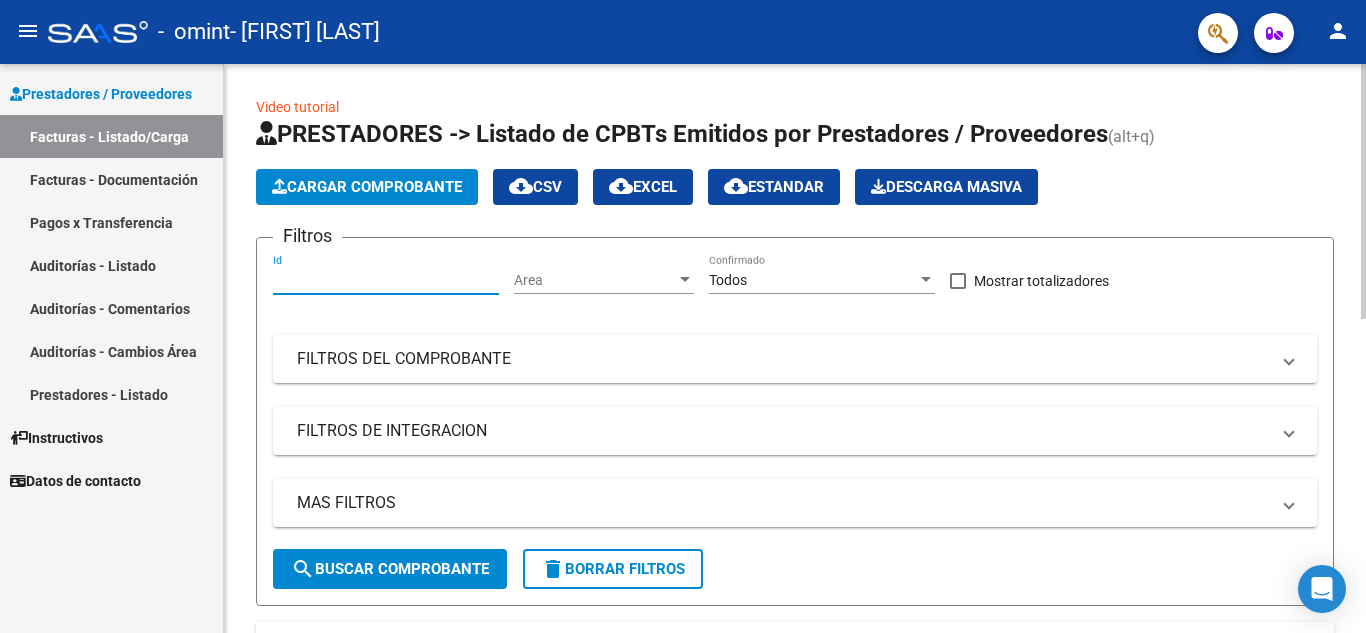 click on "Id" at bounding box center [386, 280] 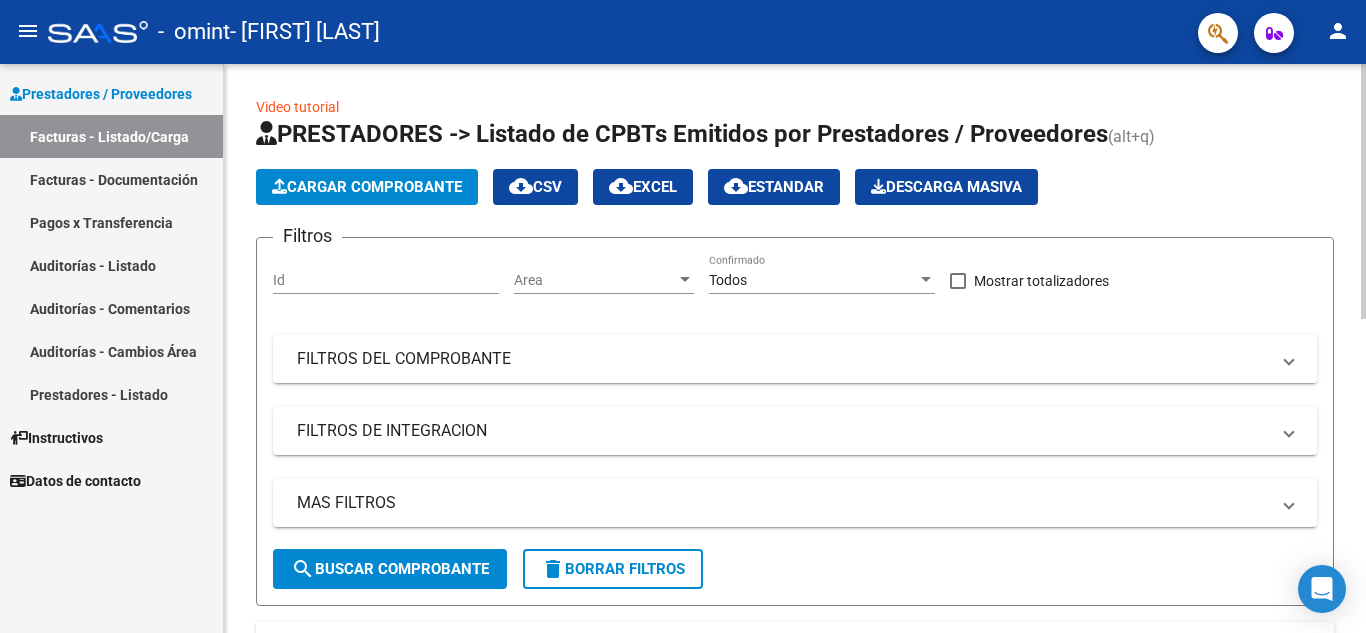 click on "FILTROS DEL COMPROBANTE" at bounding box center (783, 359) 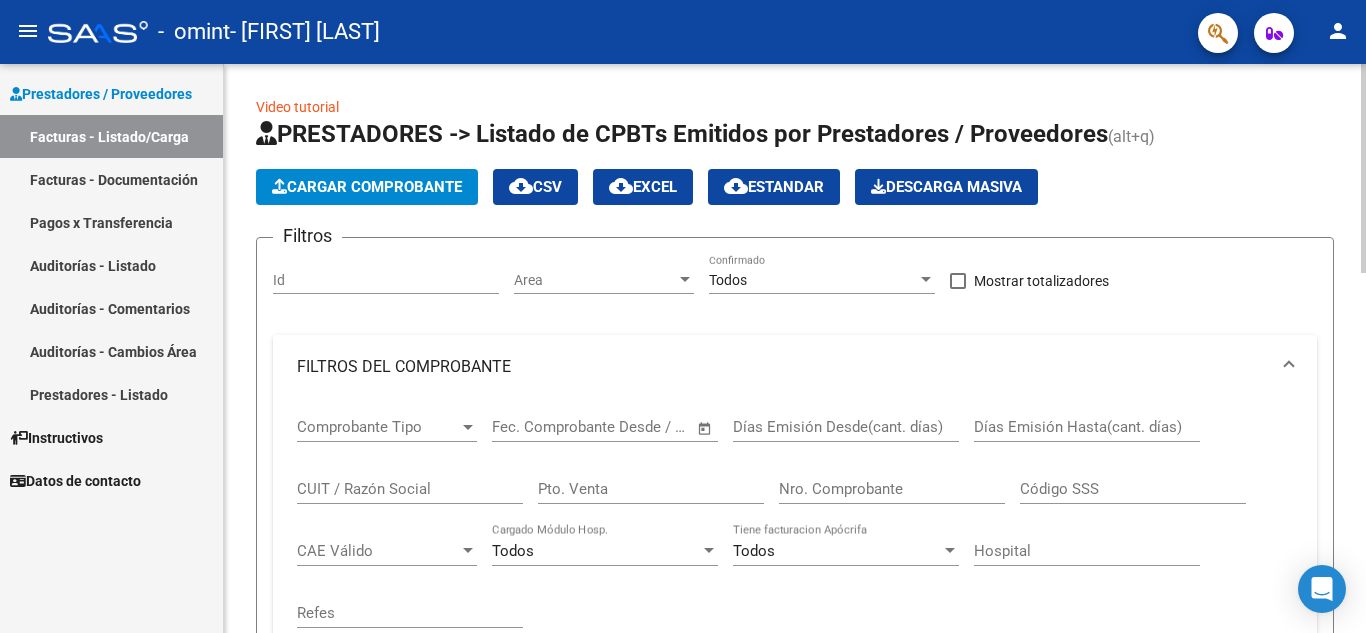 click on "Comprobante Tipo" at bounding box center [378, 427] 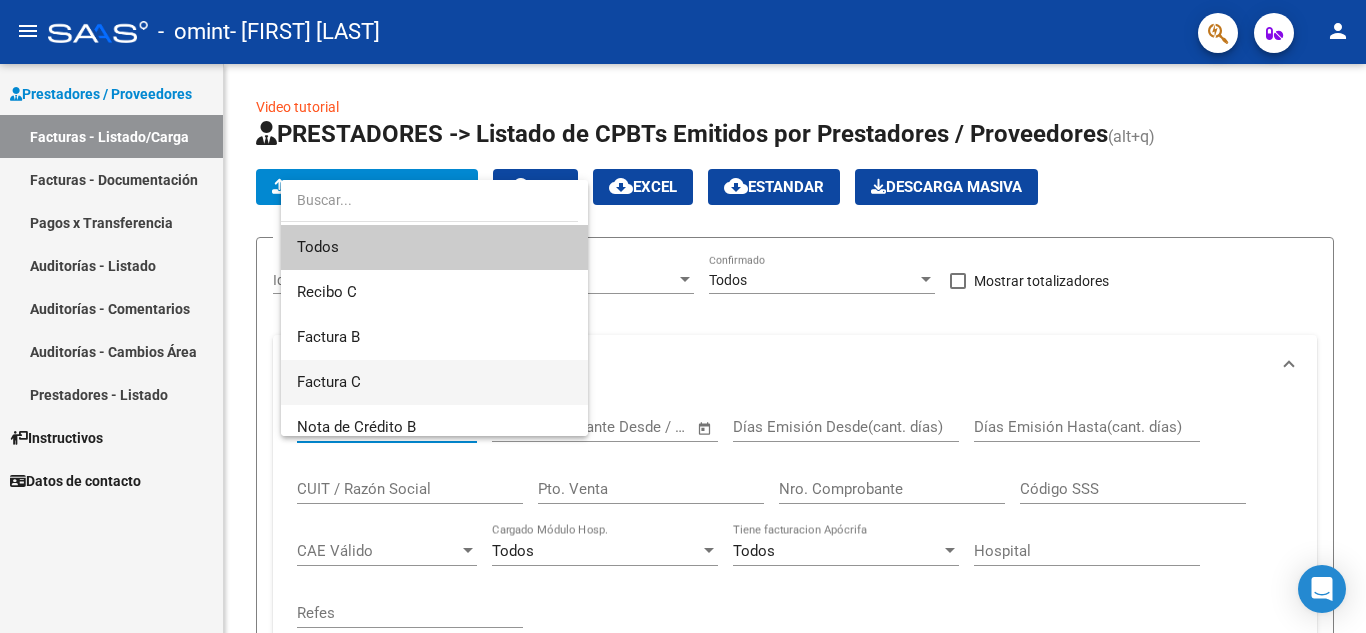click on "Factura C" at bounding box center [434, 382] 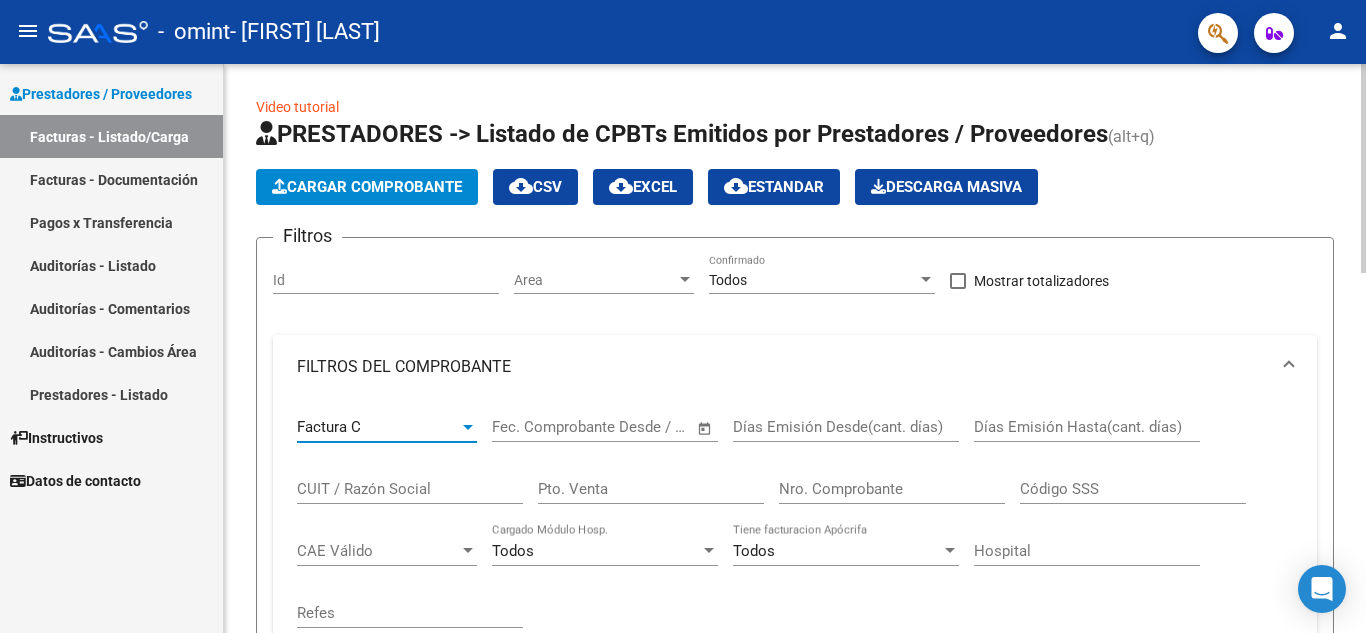 click at bounding box center [524, 427] 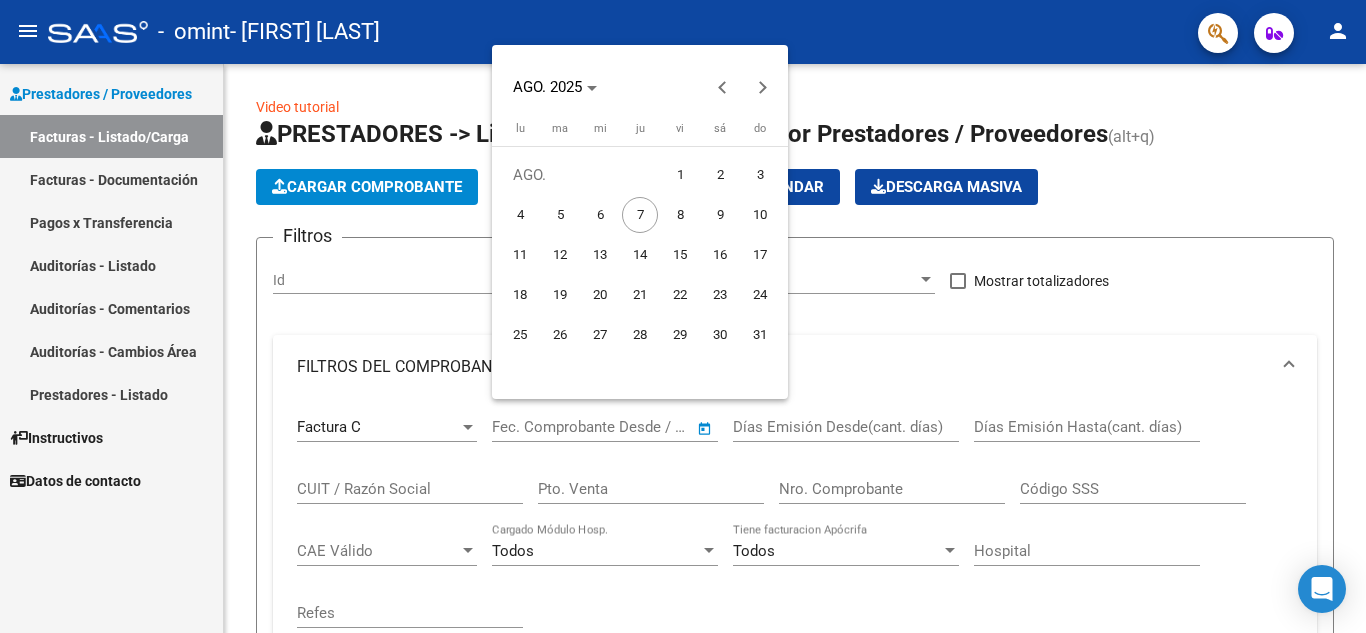 click on "1" at bounding box center [680, 175] 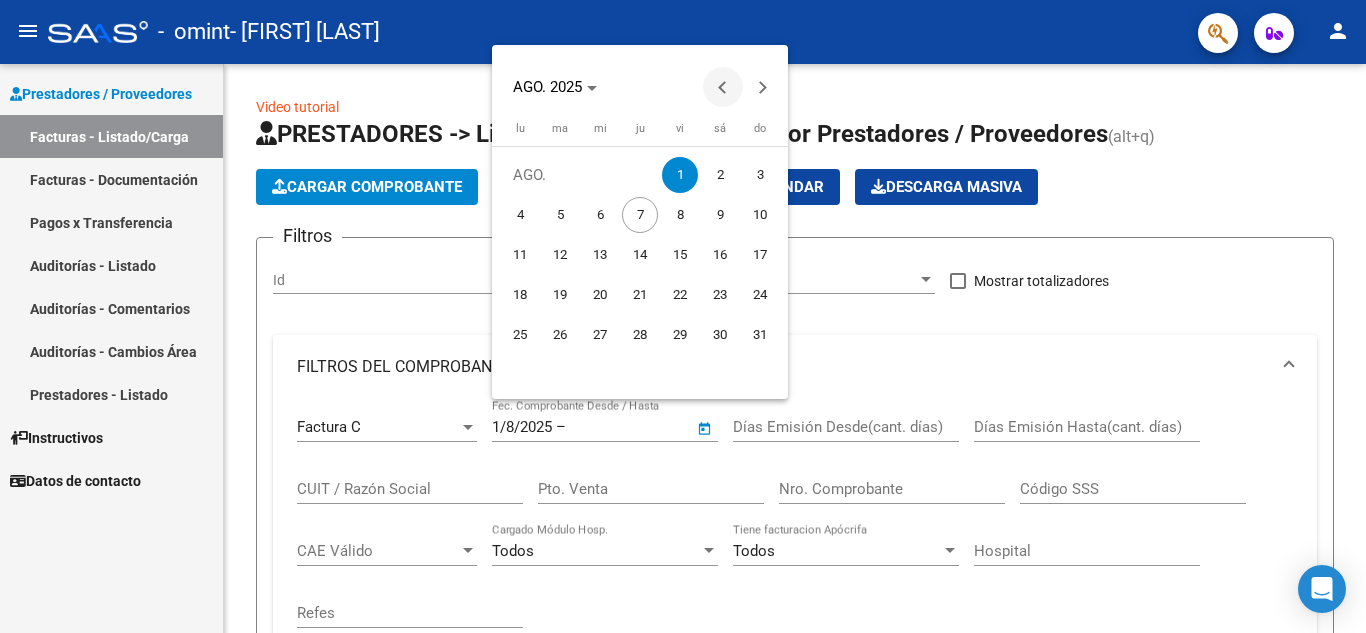 click at bounding box center [723, 87] 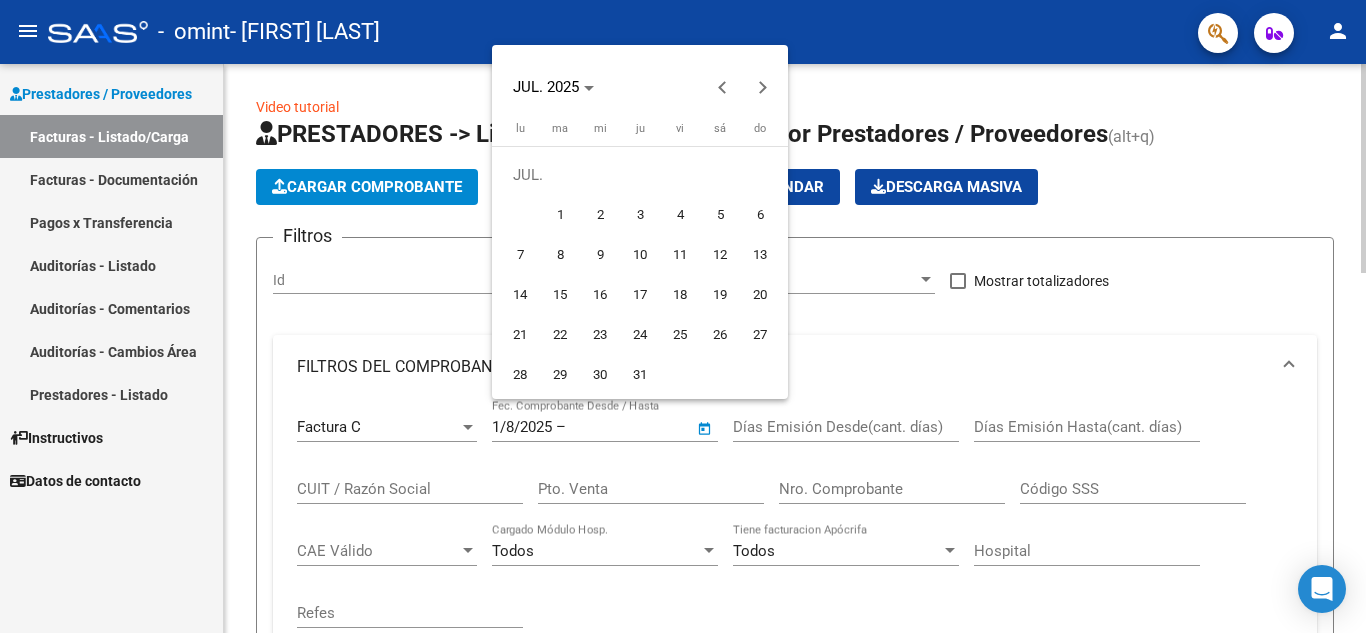 drag, startPoint x: 608, startPoint y: 420, endPoint x: 521, endPoint y: 429, distance: 87.46428 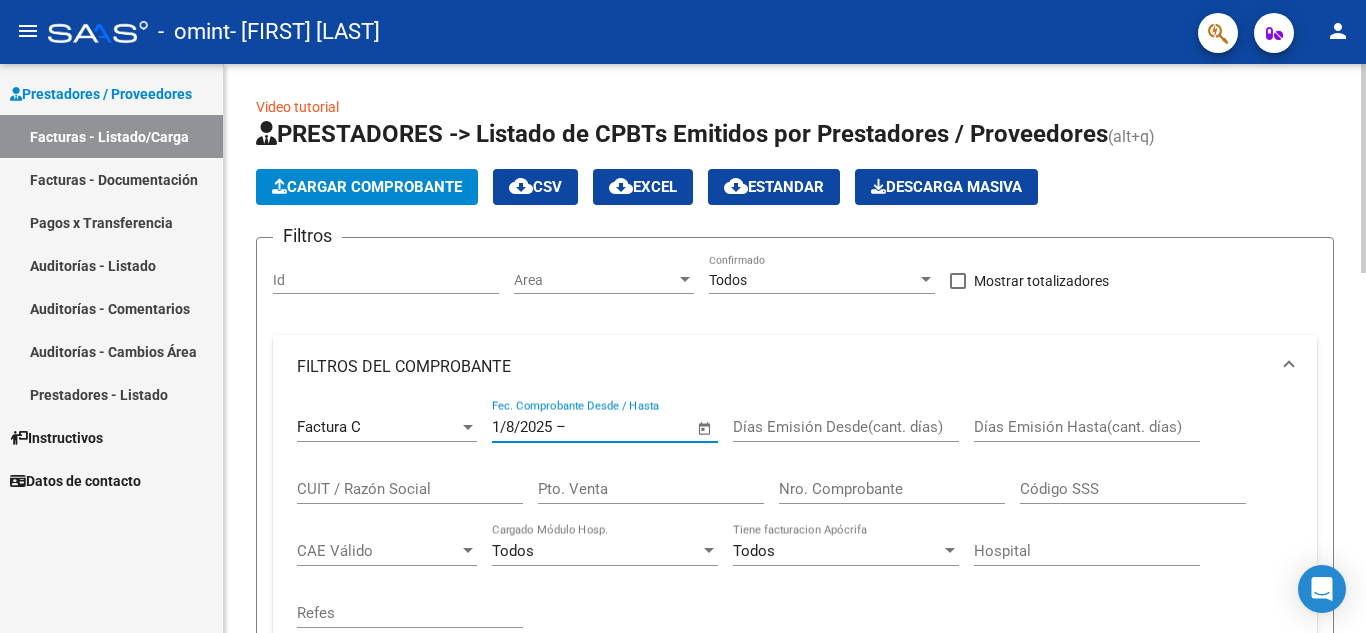 click on "1/8/2025" at bounding box center [522, 427] 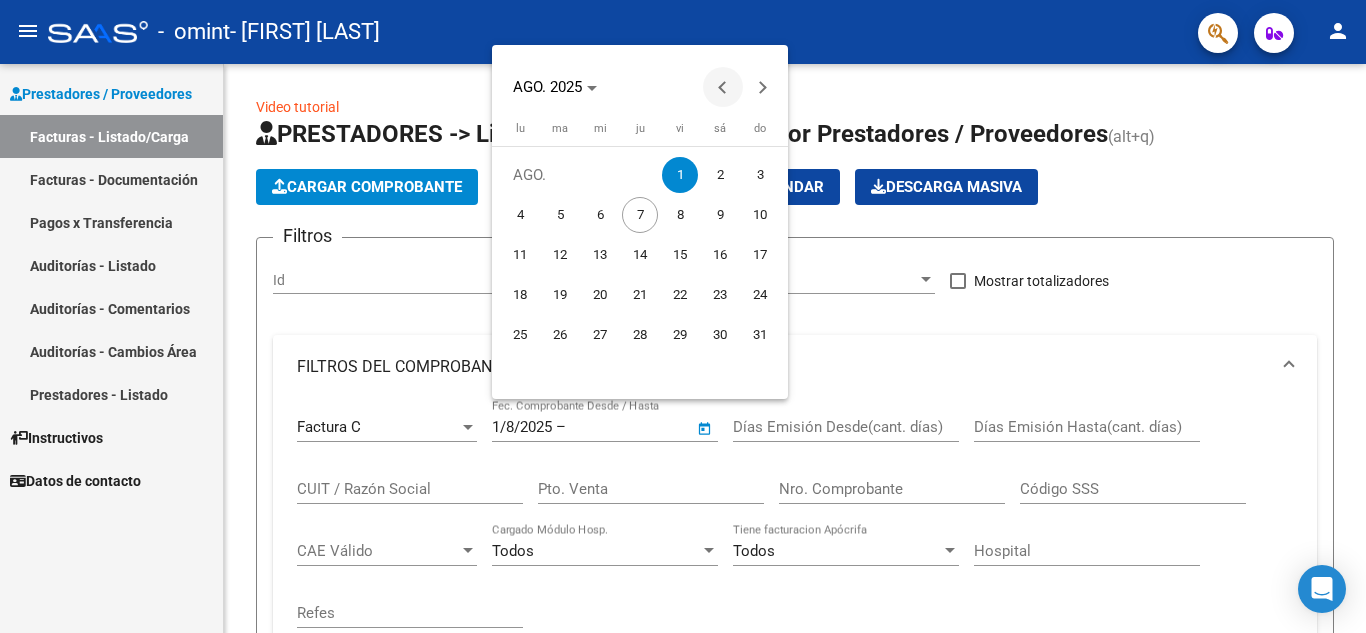 click at bounding box center (723, 87) 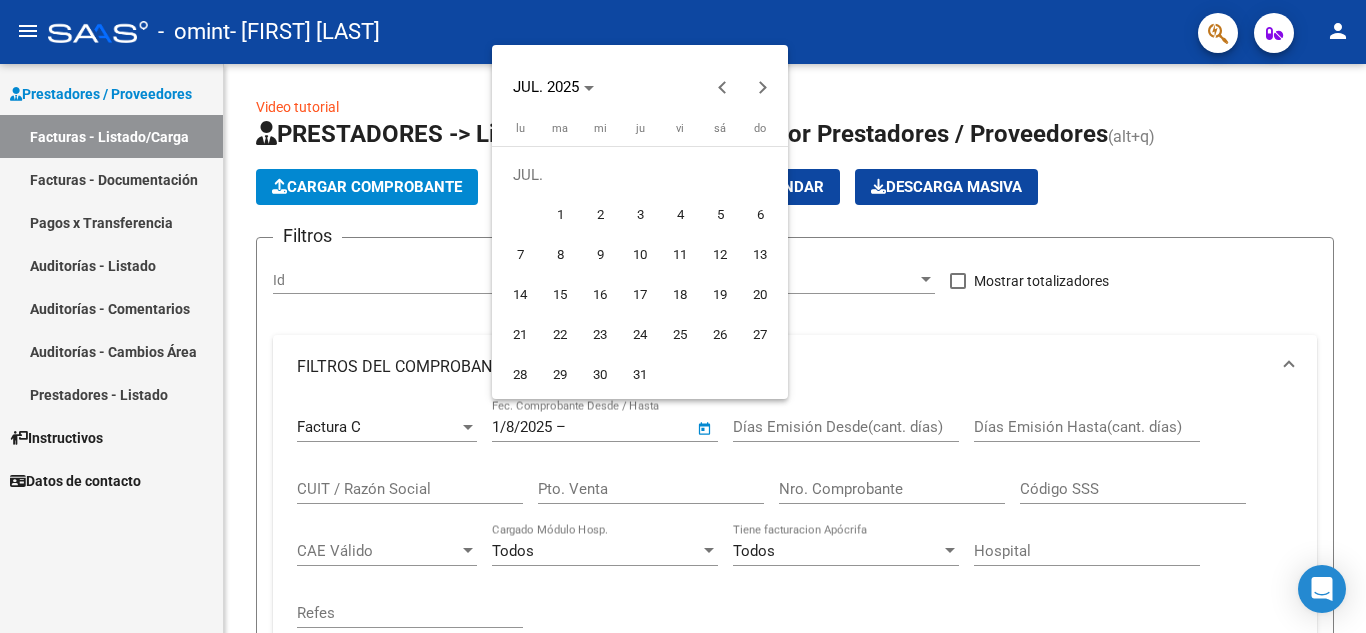 click on "1" at bounding box center (560, 215) 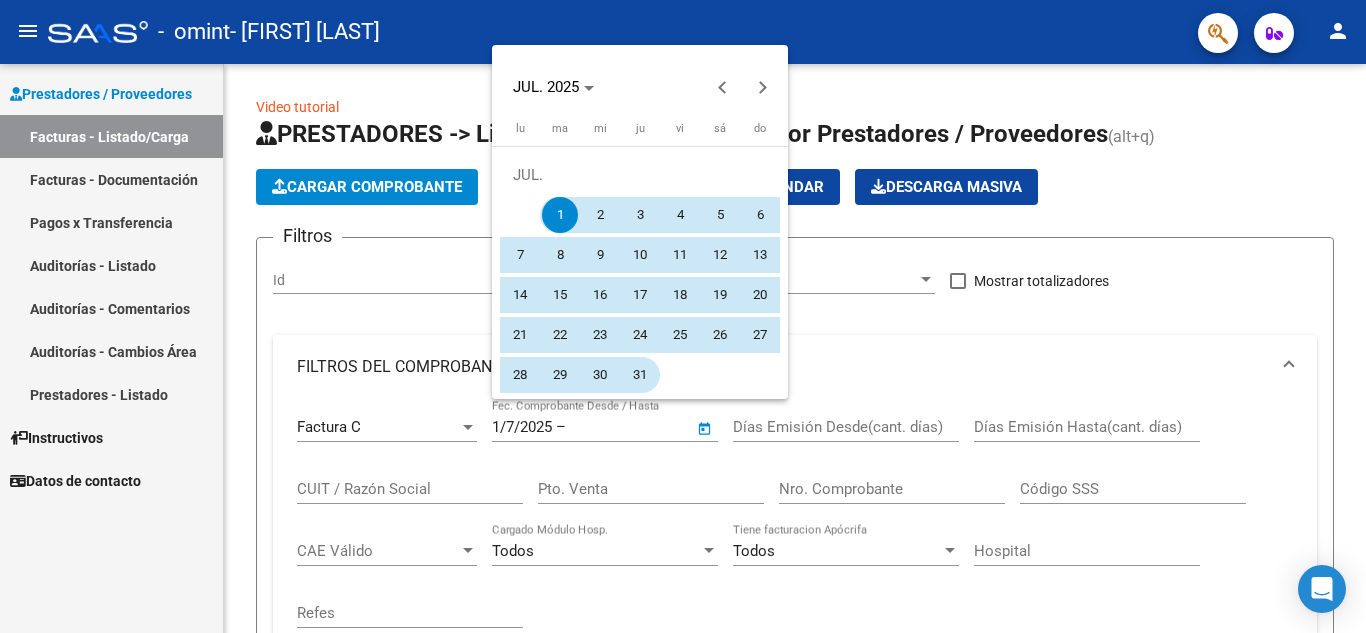 click on "31" at bounding box center [640, 375] 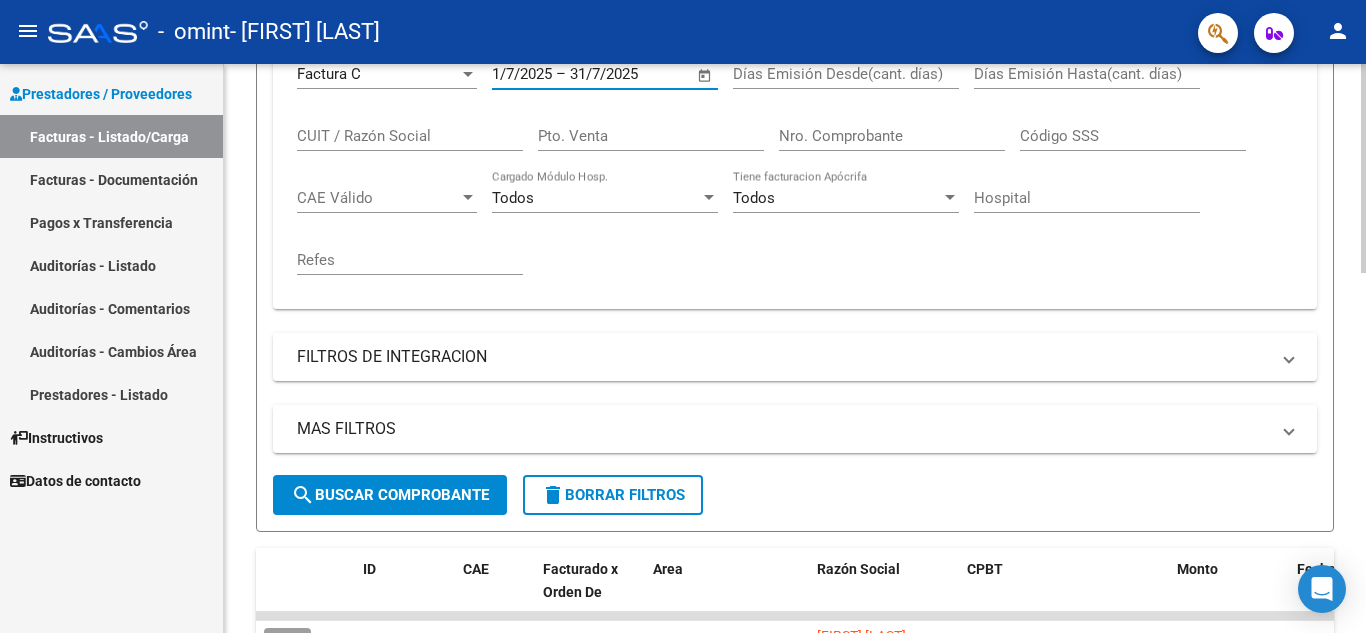 scroll, scrollTop: 400, scrollLeft: 0, axis: vertical 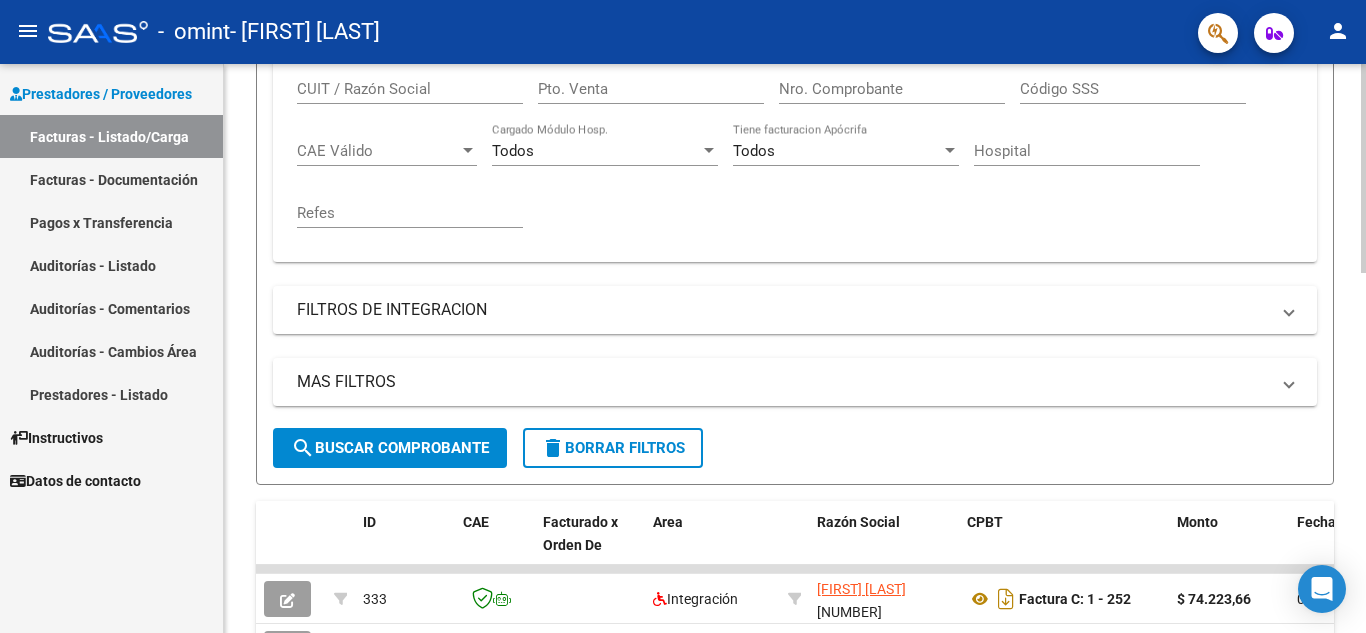 click on "search  Buscar Comprobante" 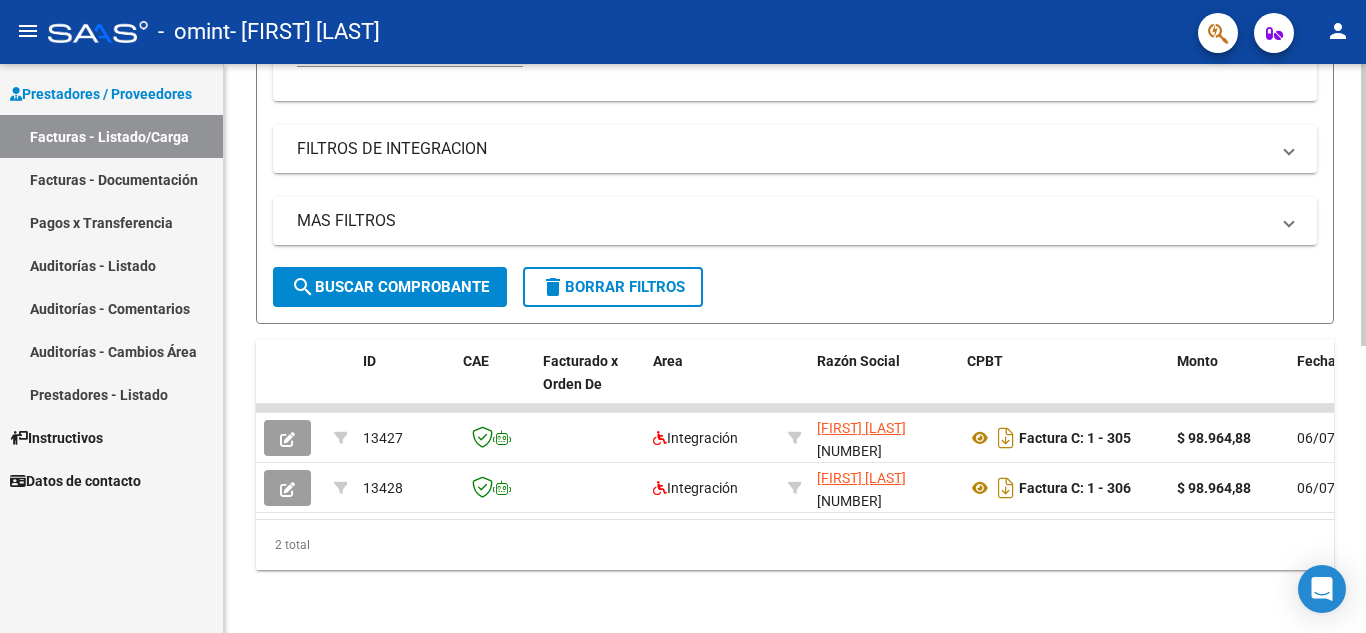 scroll, scrollTop: 578, scrollLeft: 0, axis: vertical 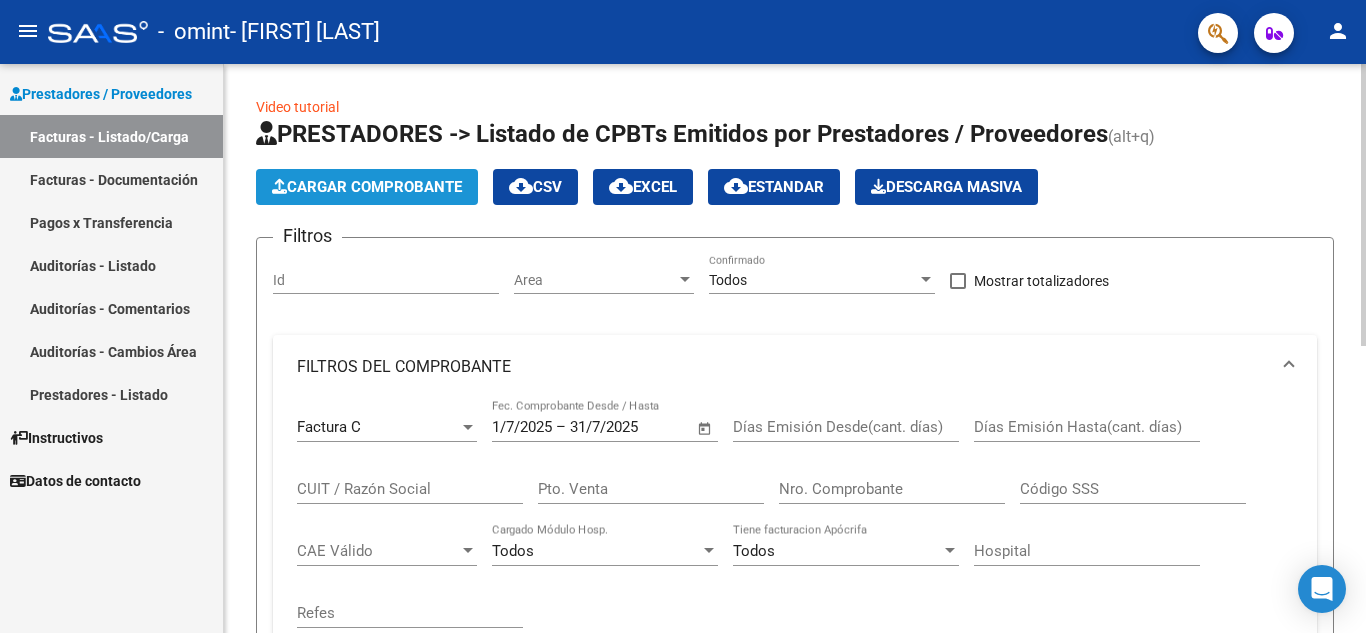 click on "Cargar Comprobante" 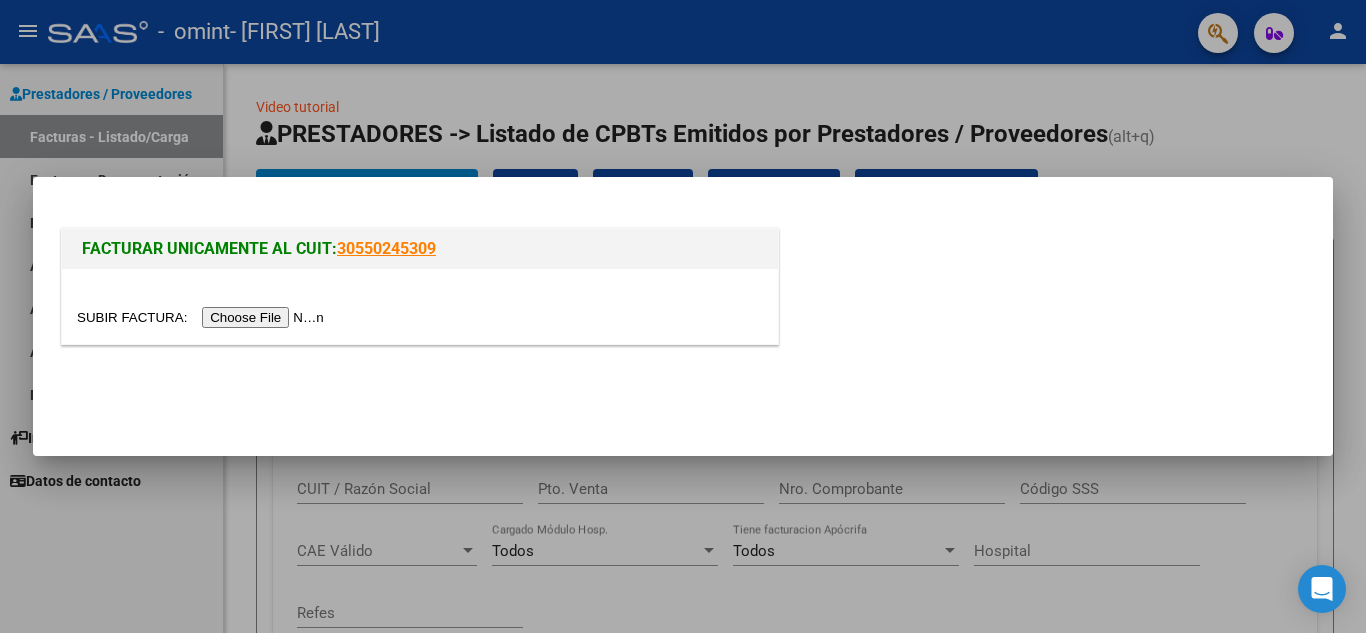 click at bounding box center (203, 317) 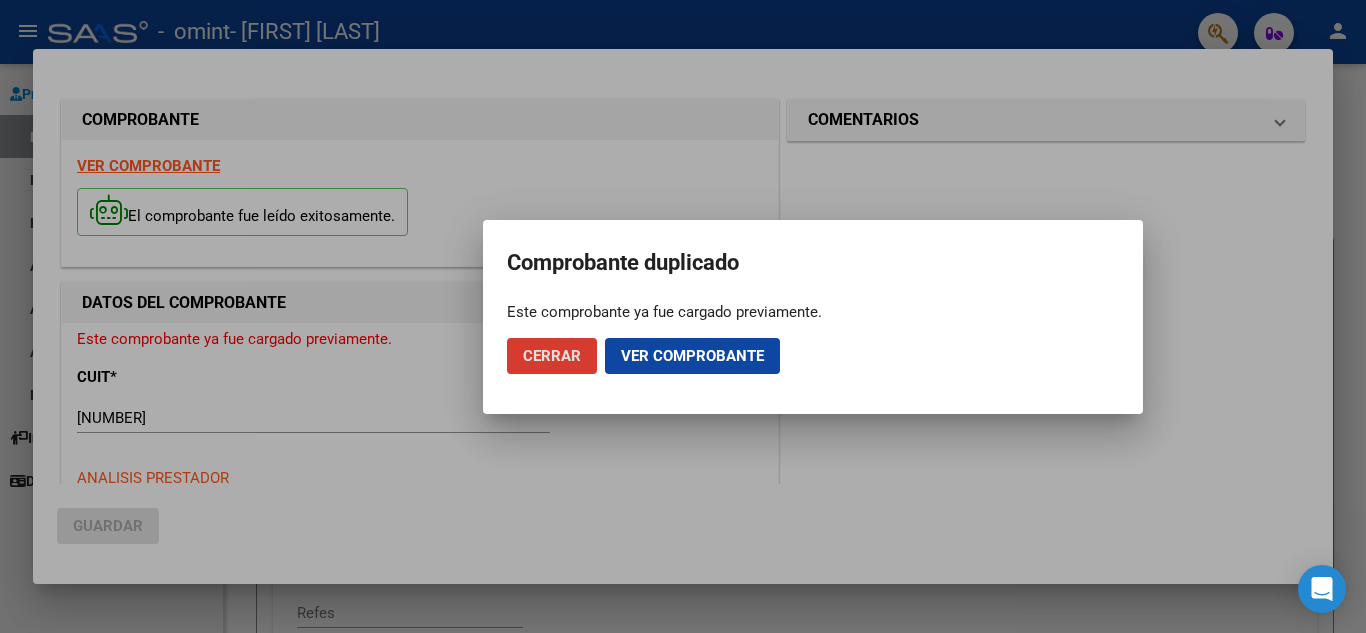 click on "Ver comprobante" 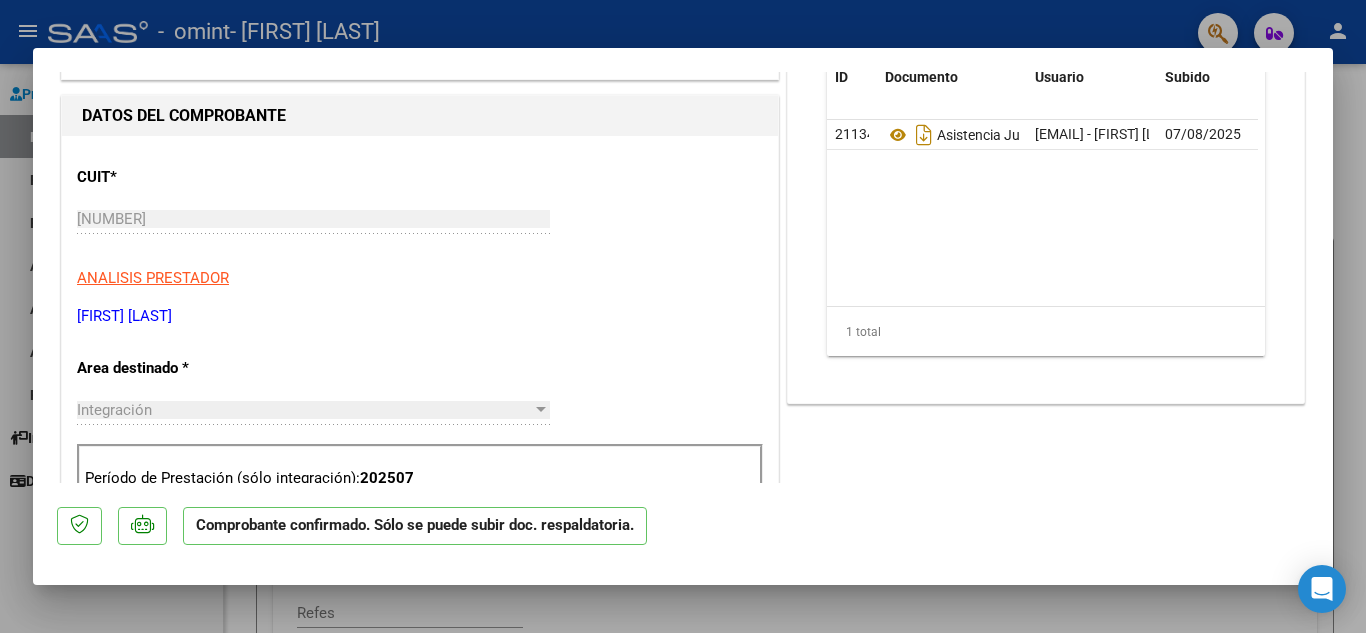 scroll, scrollTop: 81, scrollLeft: 0, axis: vertical 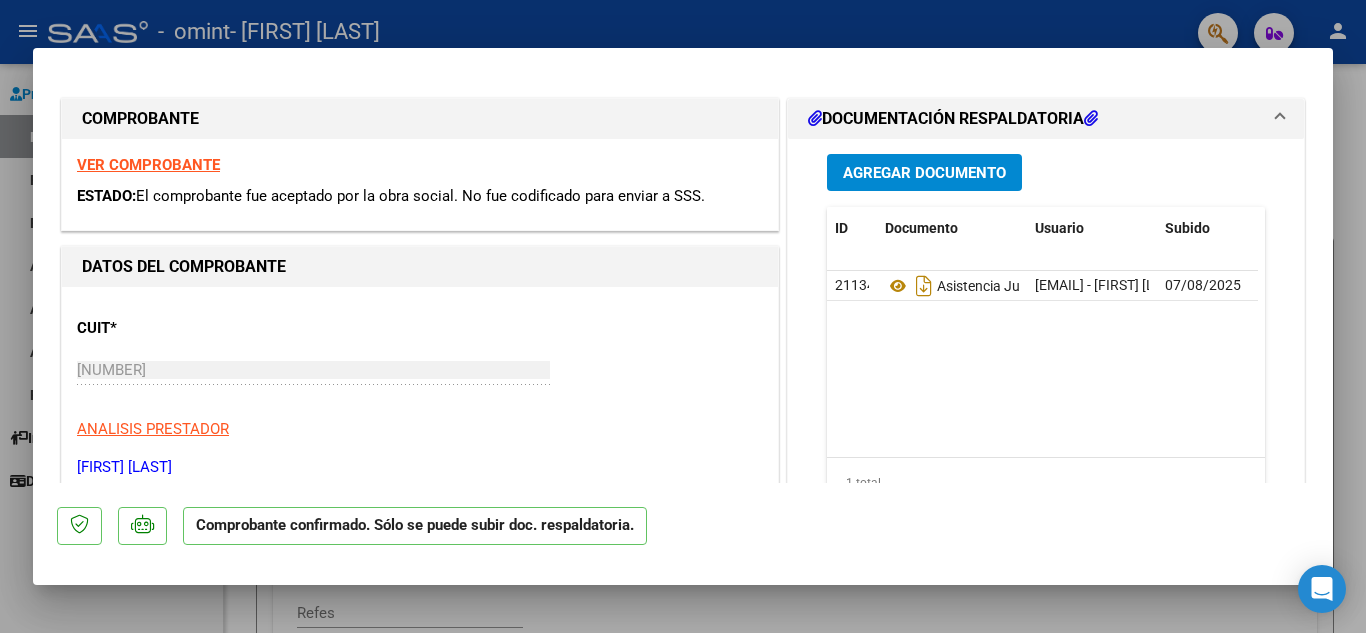 click on "DOCUMENTACIÓN RESPALDATORIA" at bounding box center [953, 119] 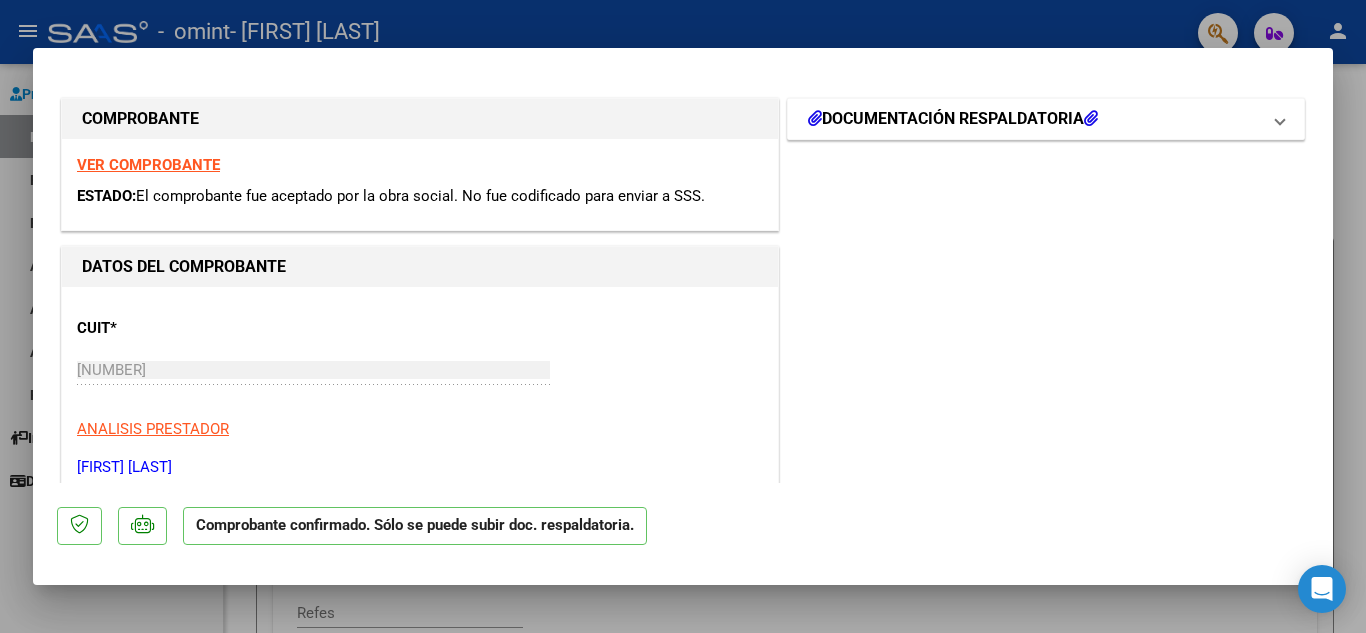 click on "DOCUMENTACIÓN RESPALDATORIA" at bounding box center [953, 119] 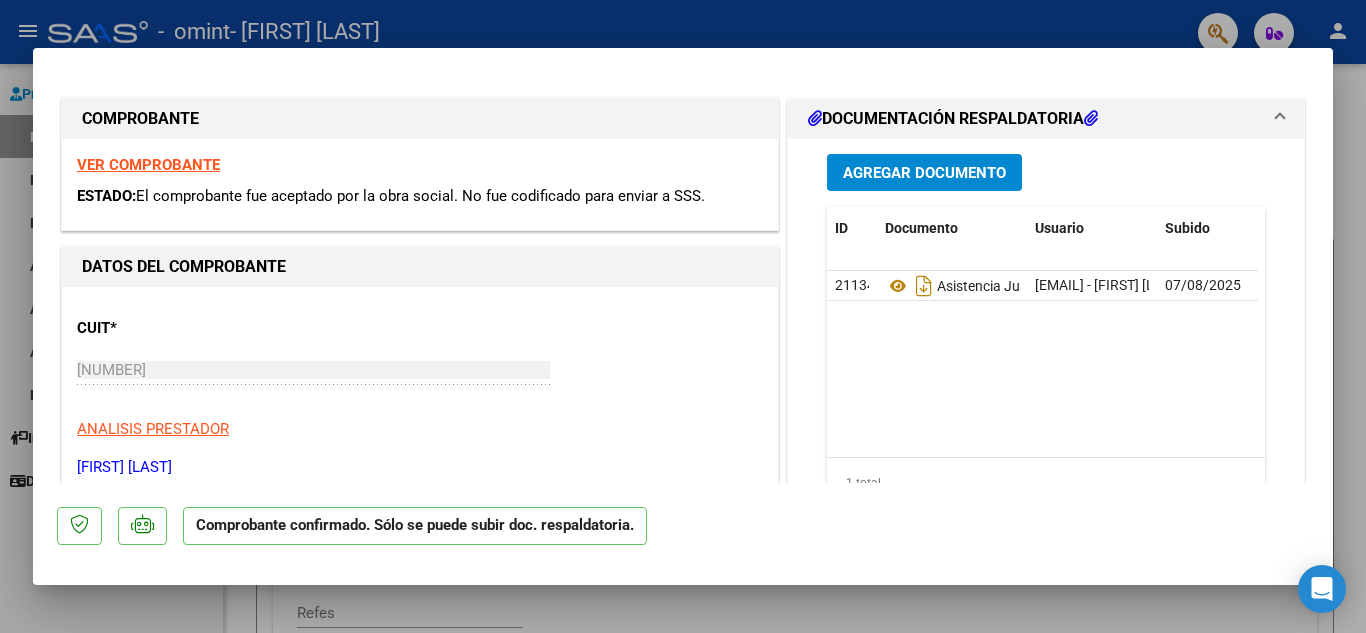 click at bounding box center (683, 316) 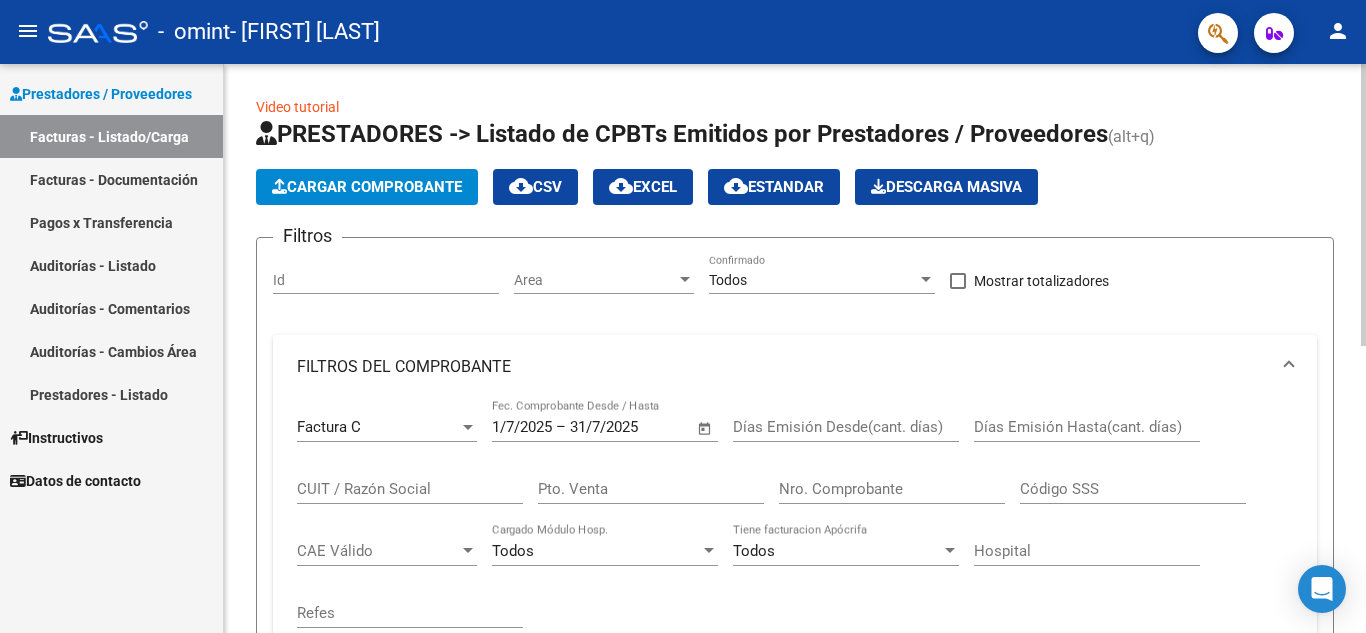 click on "Cargar Comprobante" 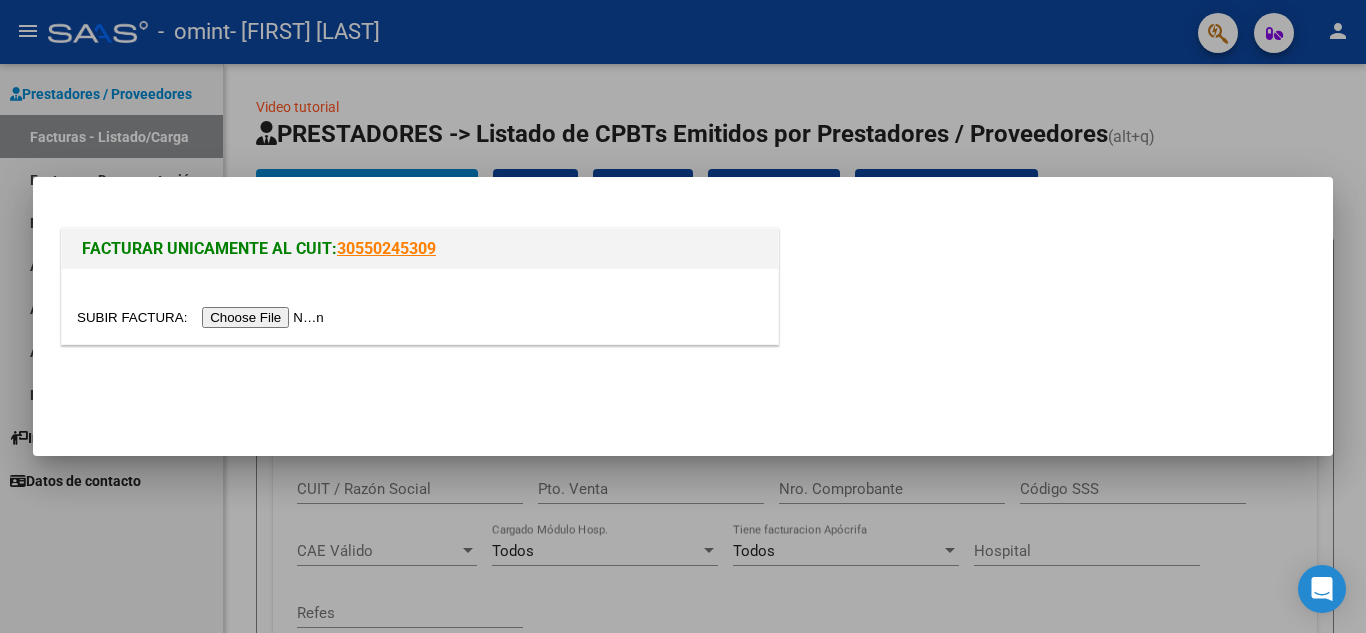click at bounding box center (203, 317) 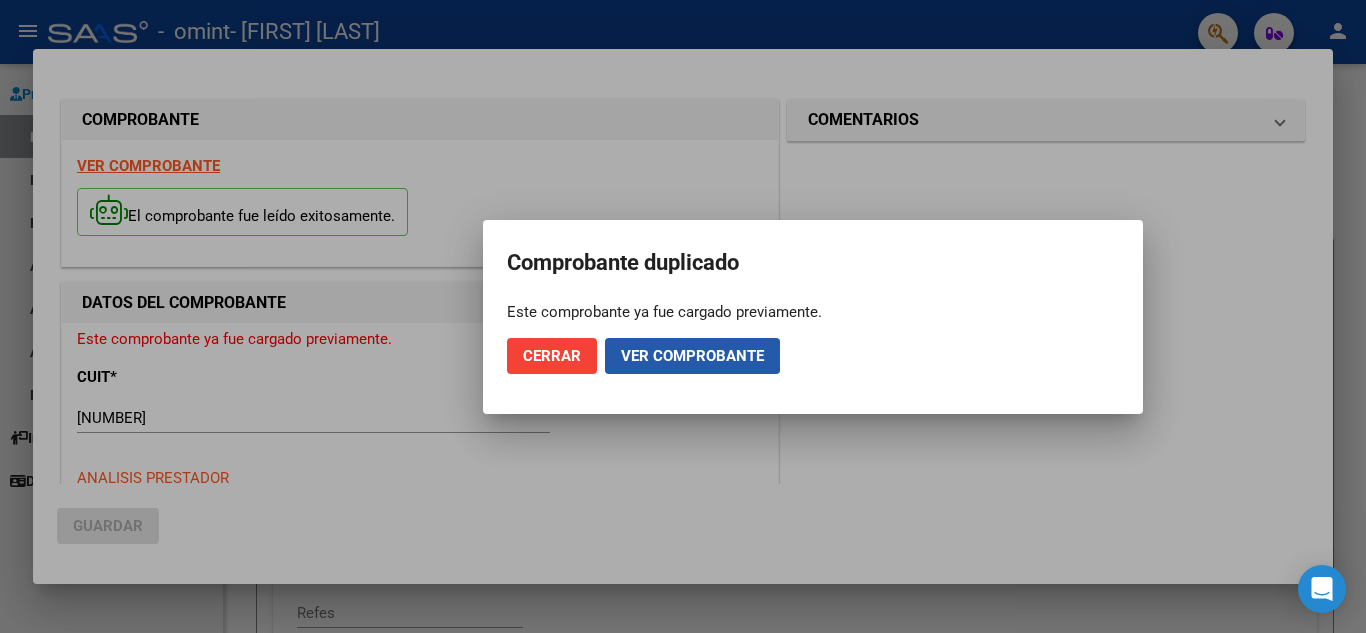 click on "Ver comprobante" 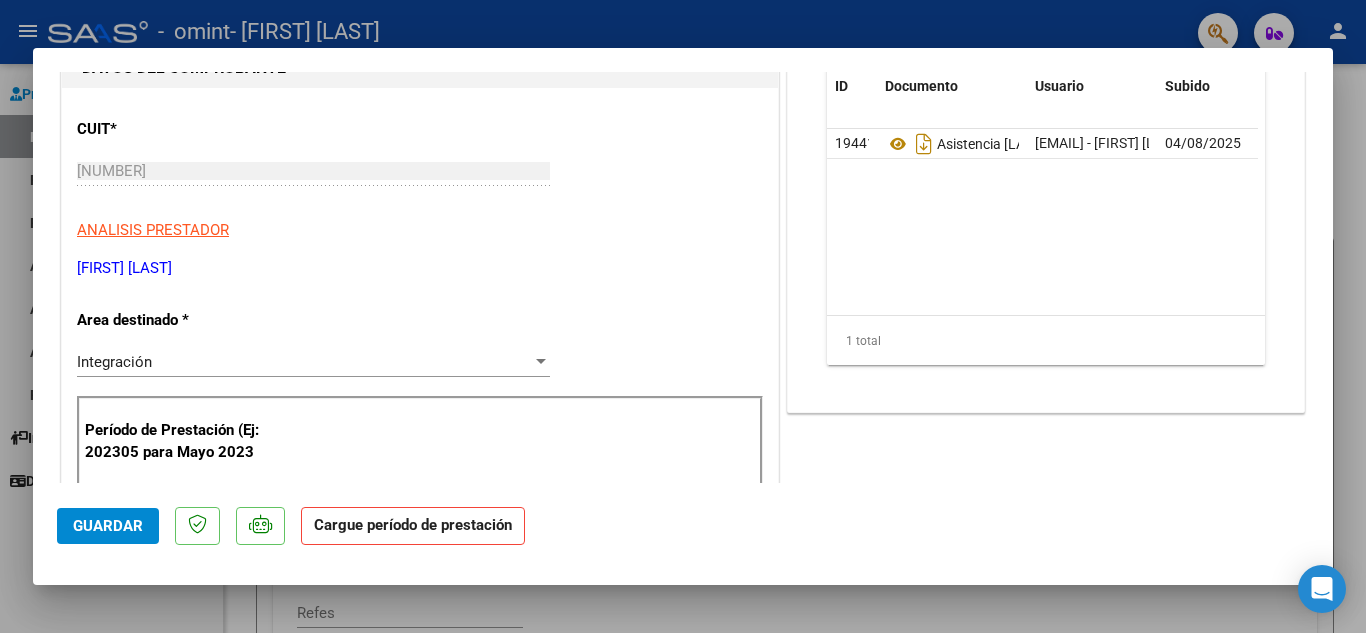scroll, scrollTop: 200, scrollLeft: 0, axis: vertical 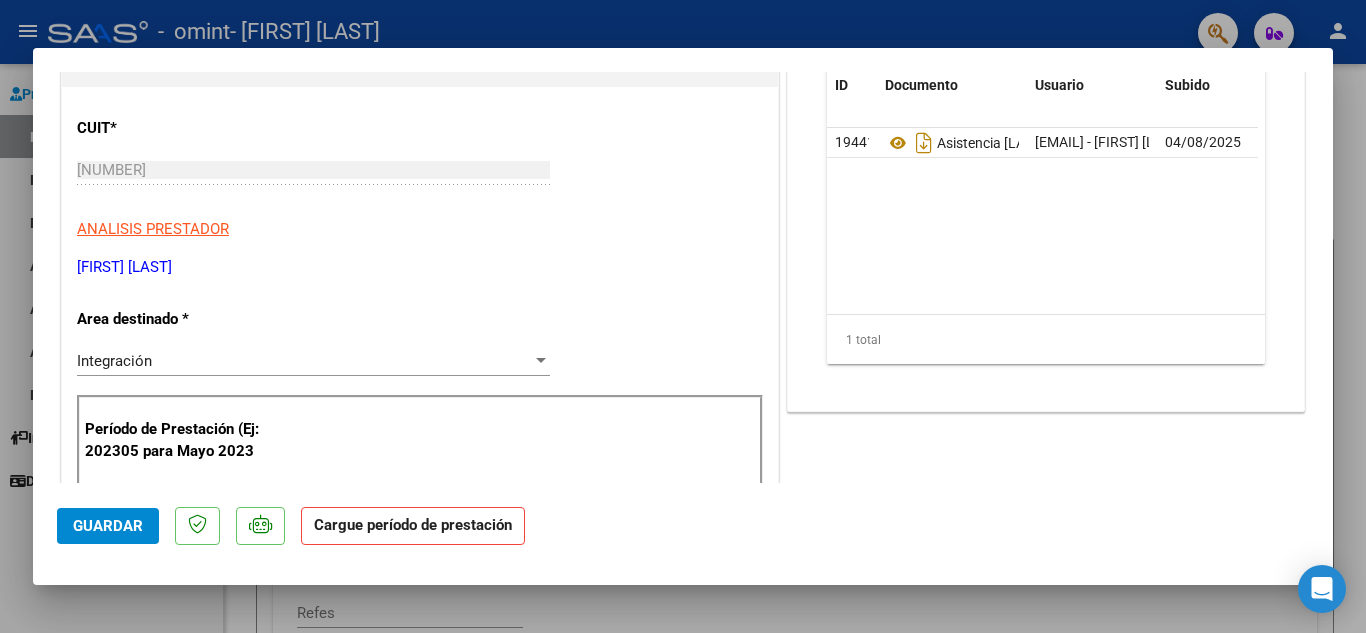 click on "Integración" at bounding box center [304, 361] 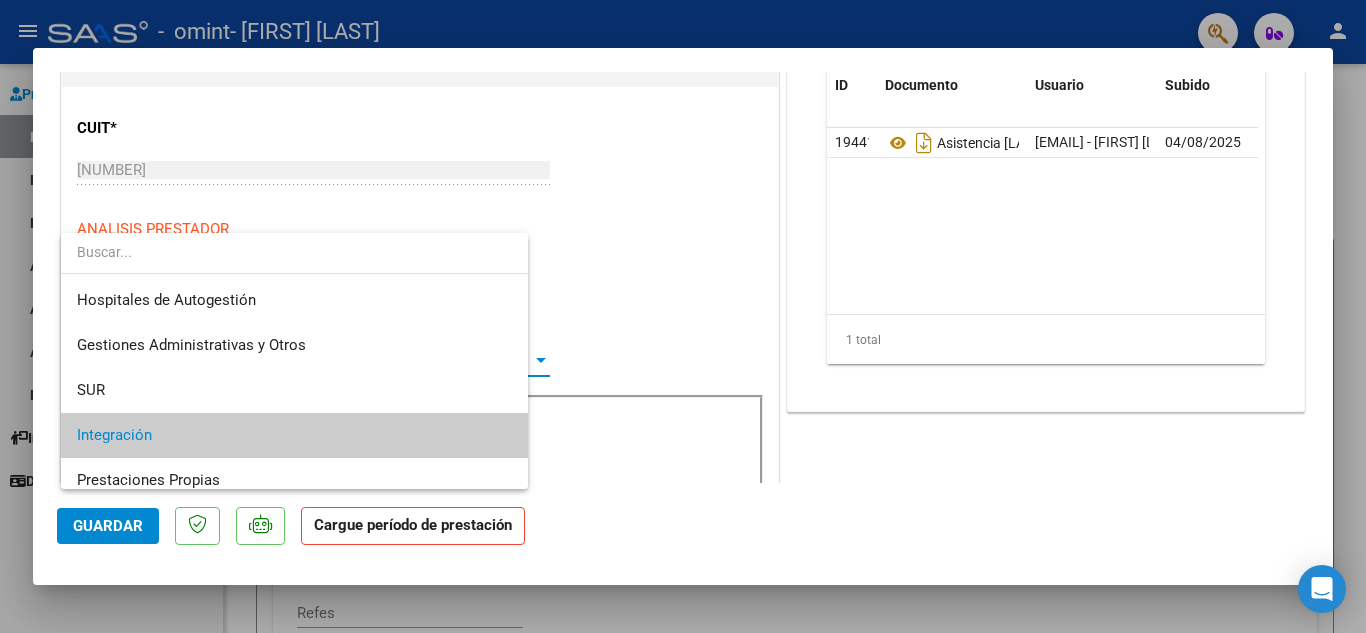 scroll, scrollTop: 75, scrollLeft: 0, axis: vertical 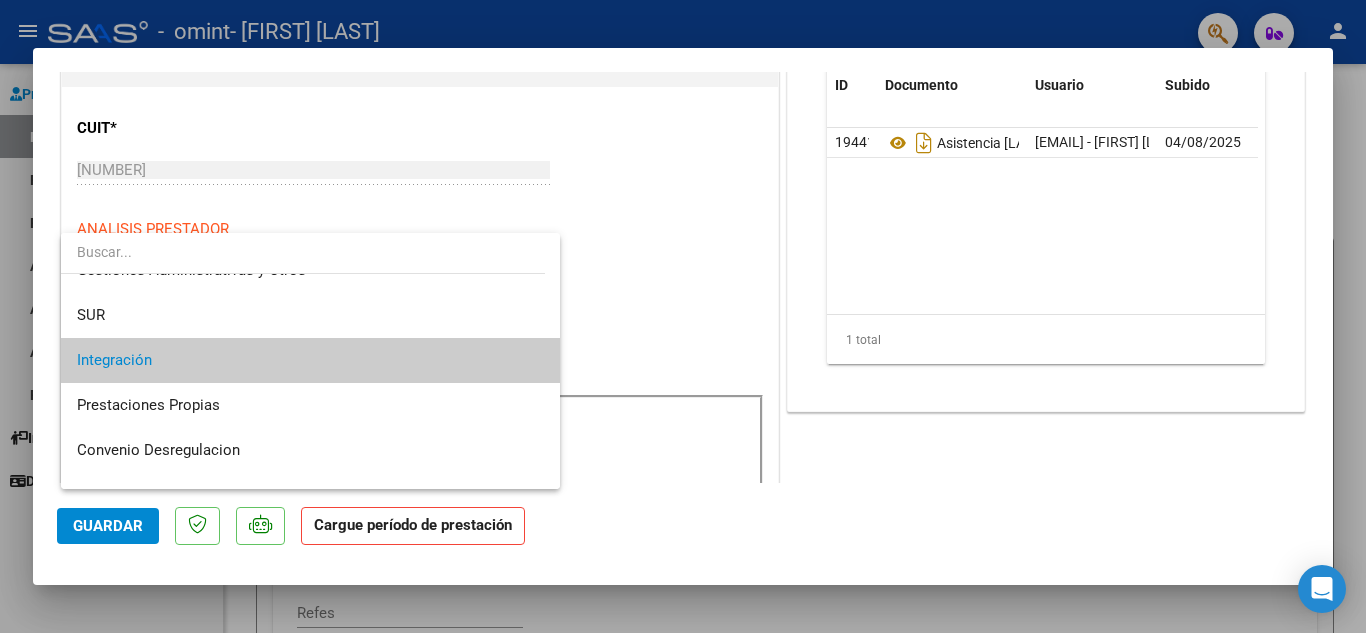 click on "Integración" at bounding box center (310, 360) 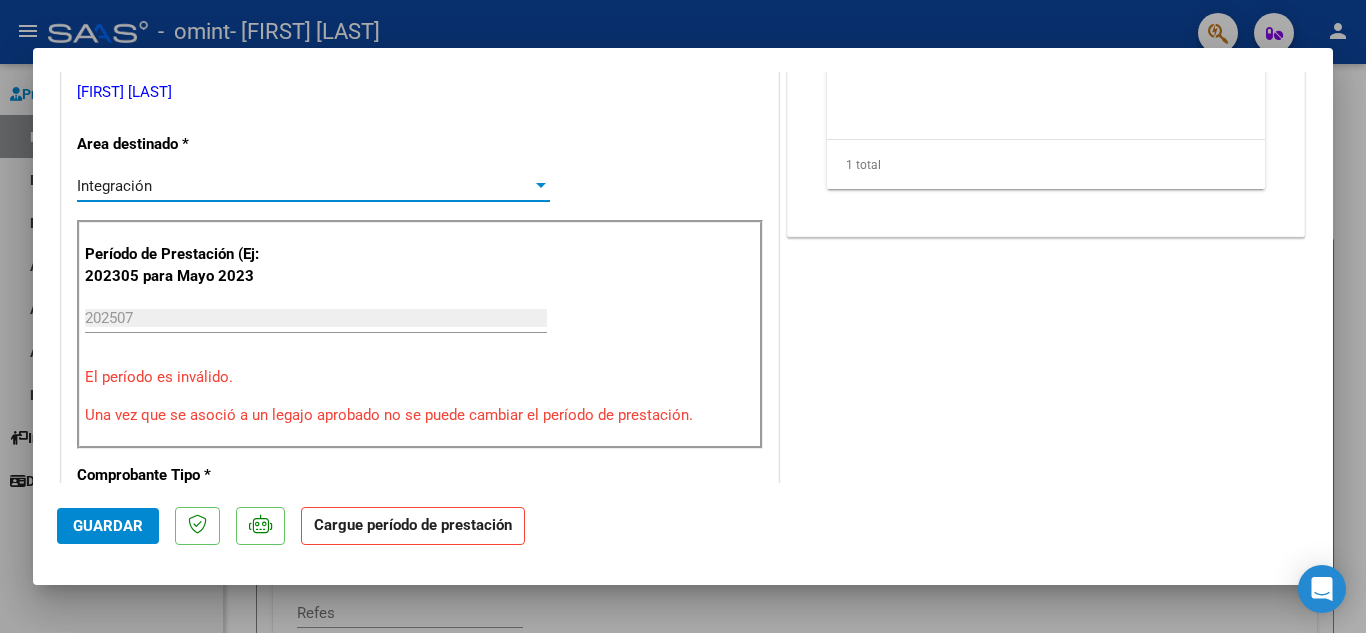 scroll, scrollTop: 400, scrollLeft: 0, axis: vertical 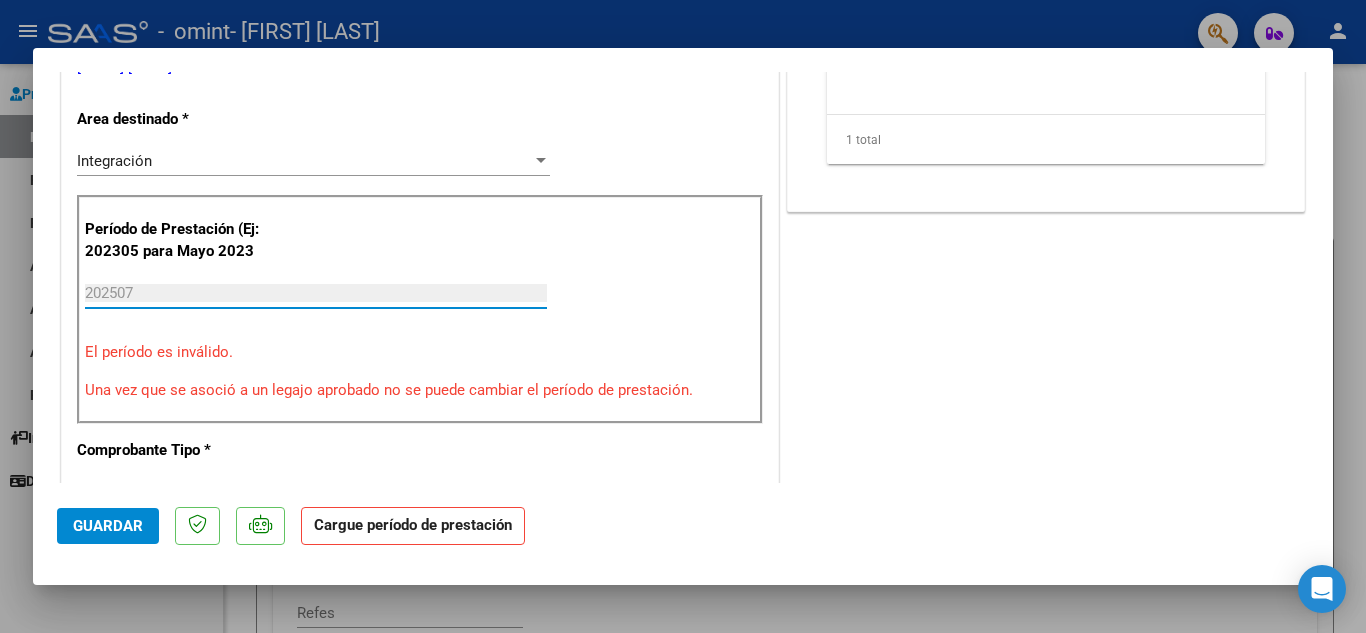 click on "202507" at bounding box center [316, 293] 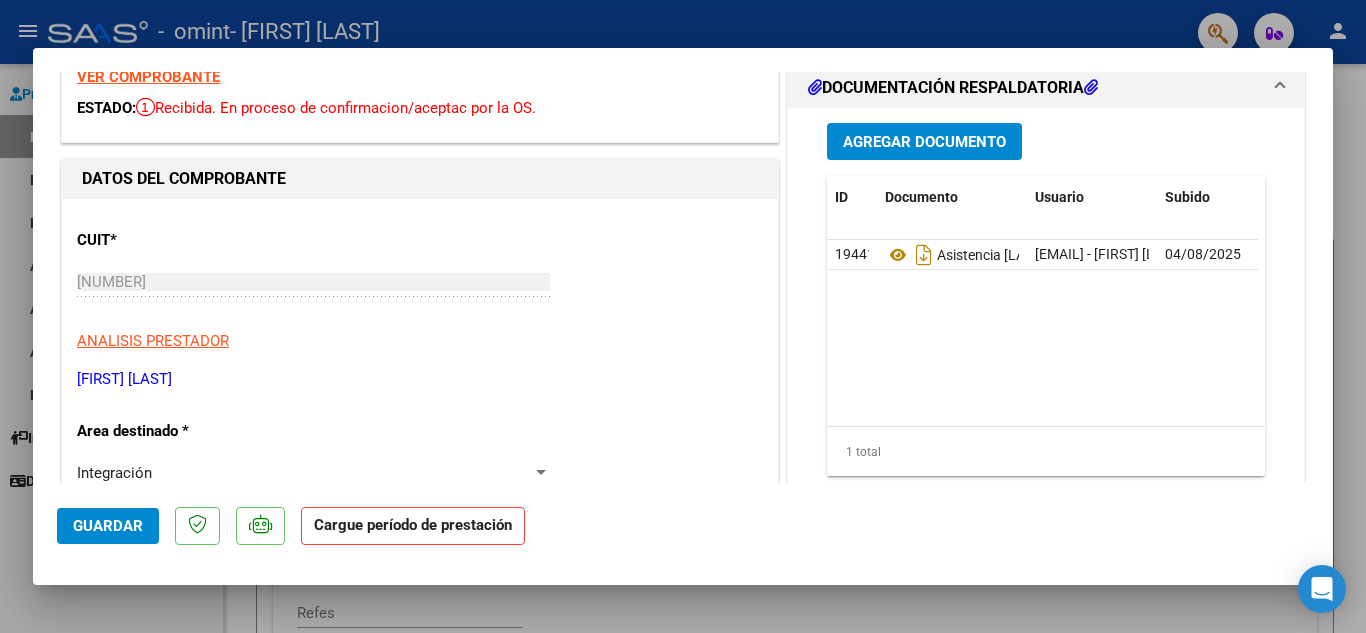 scroll, scrollTop: 43, scrollLeft: 0, axis: vertical 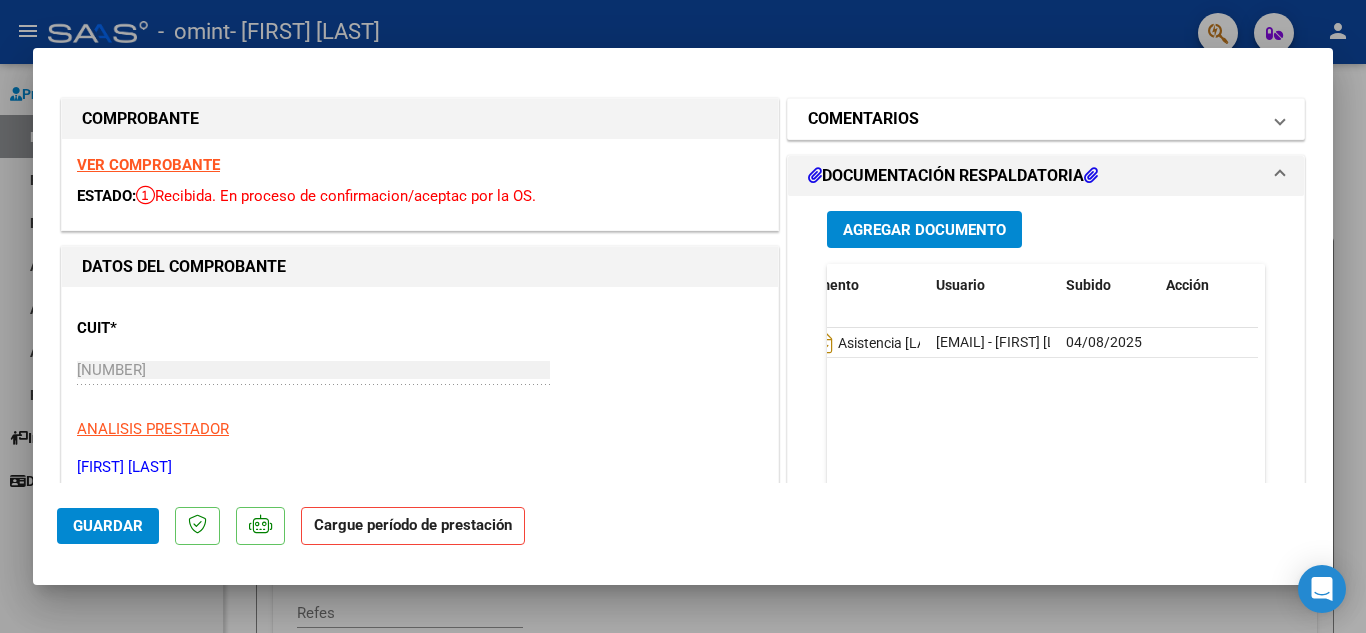 click on "COMENTARIOS" at bounding box center (1046, 119) 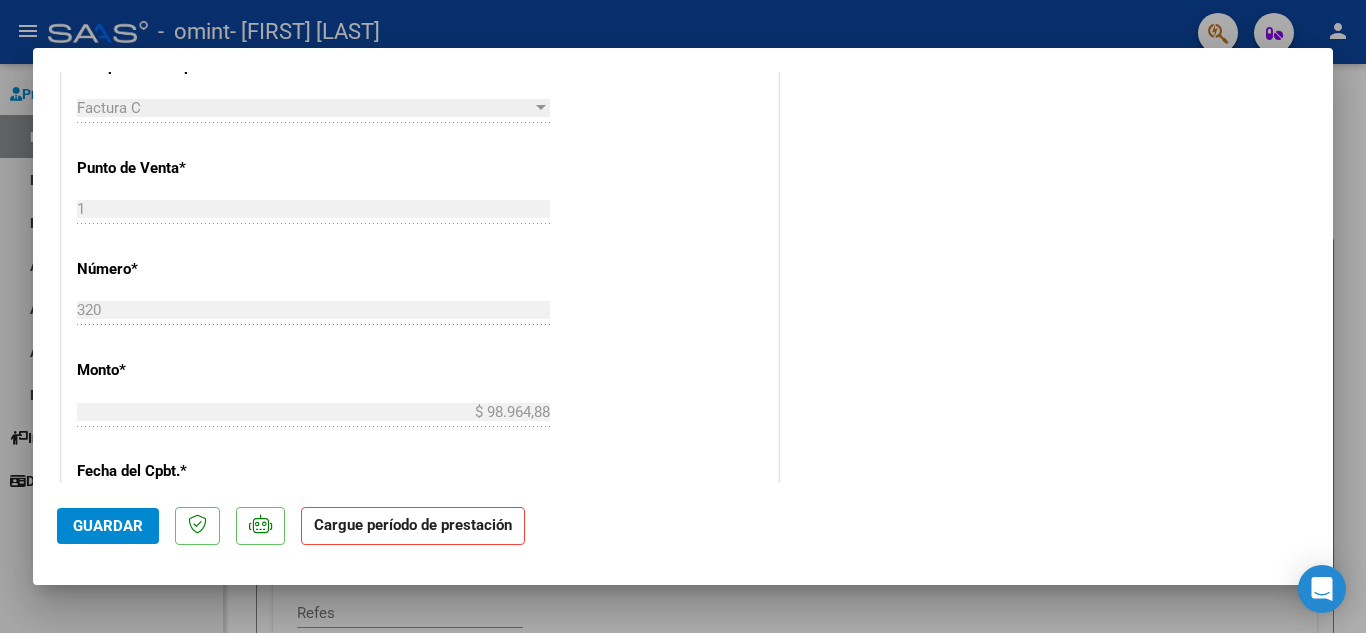 scroll, scrollTop: 800, scrollLeft: 0, axis: vertical 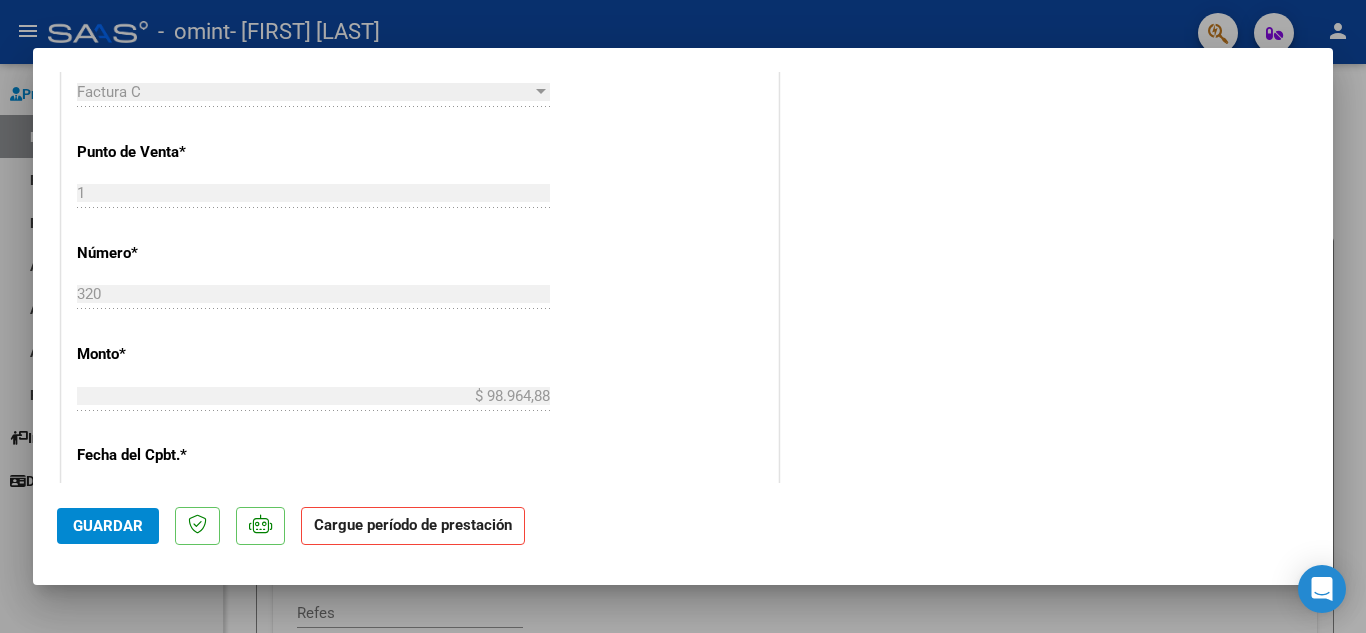 click at bounding box center (683, 316) 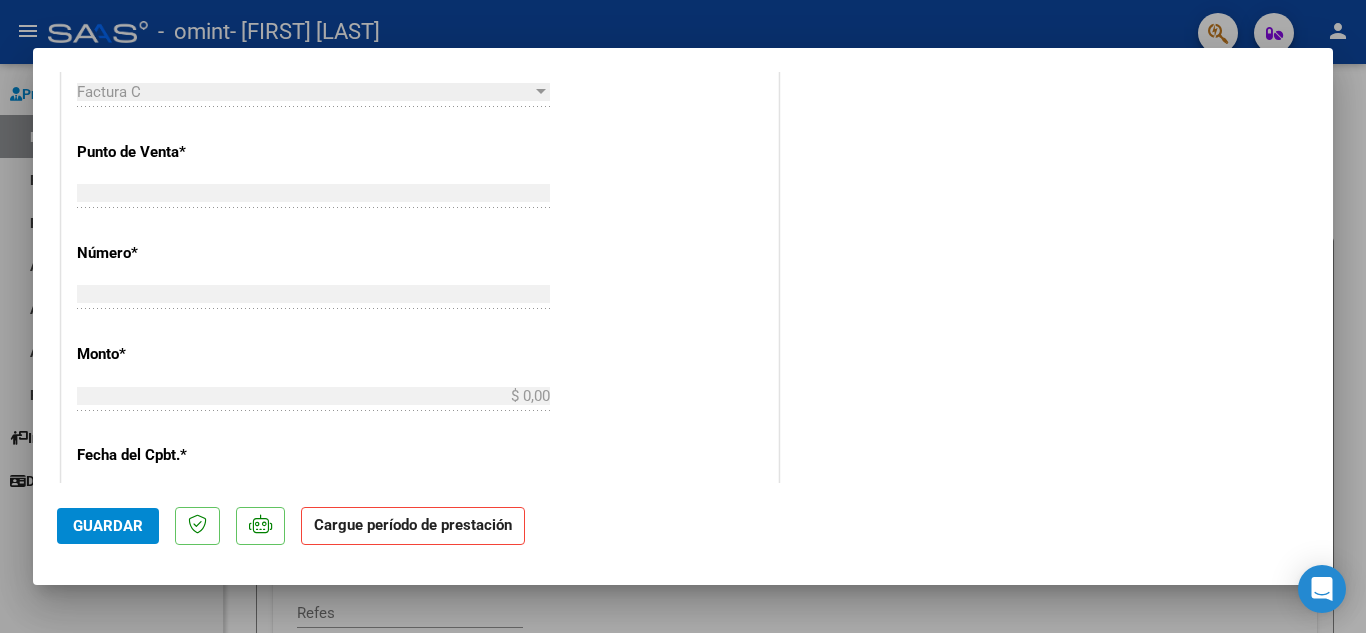 scroll, scrollTop: 0, scrollLeft: 0, axis: both 